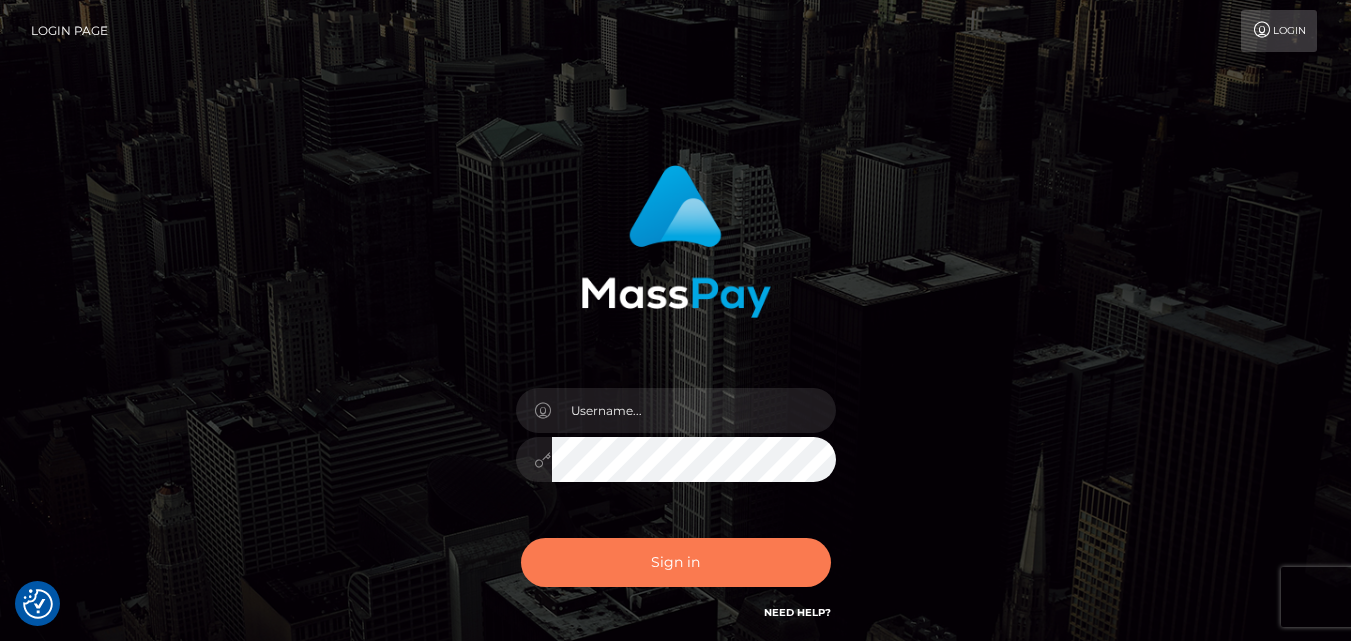scroll, scrollTop: 0, scrollLeft: 0, axis: both 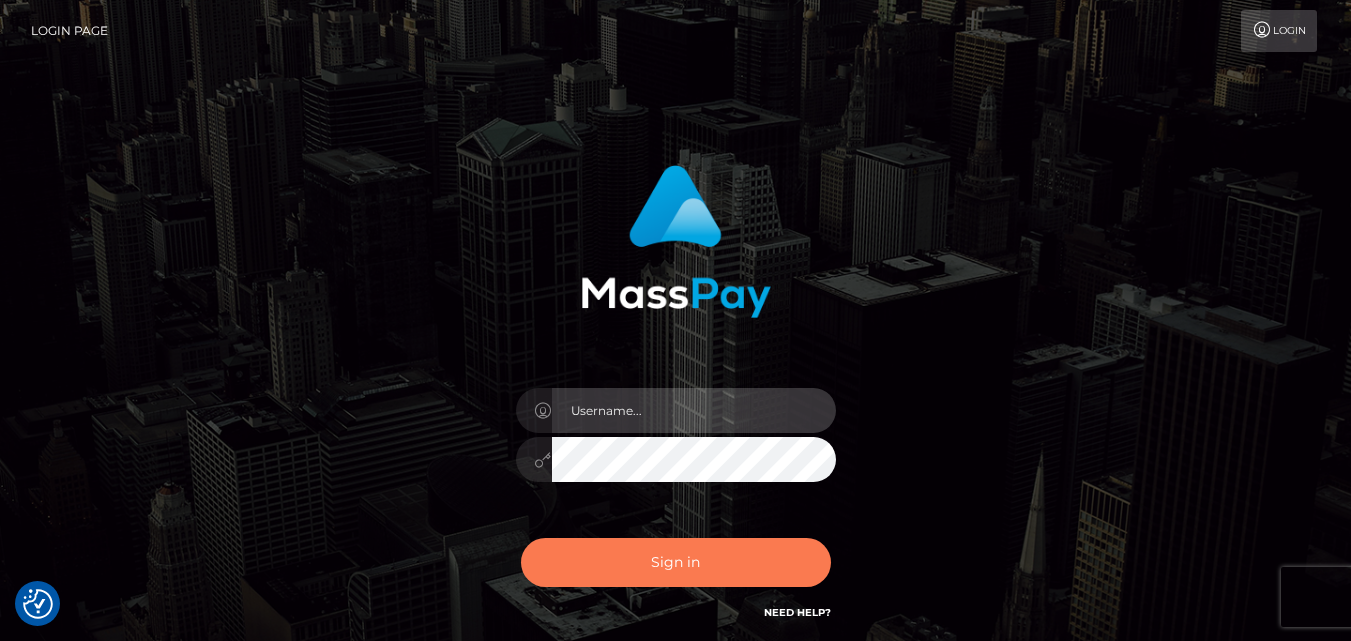 type on "Pk.es" 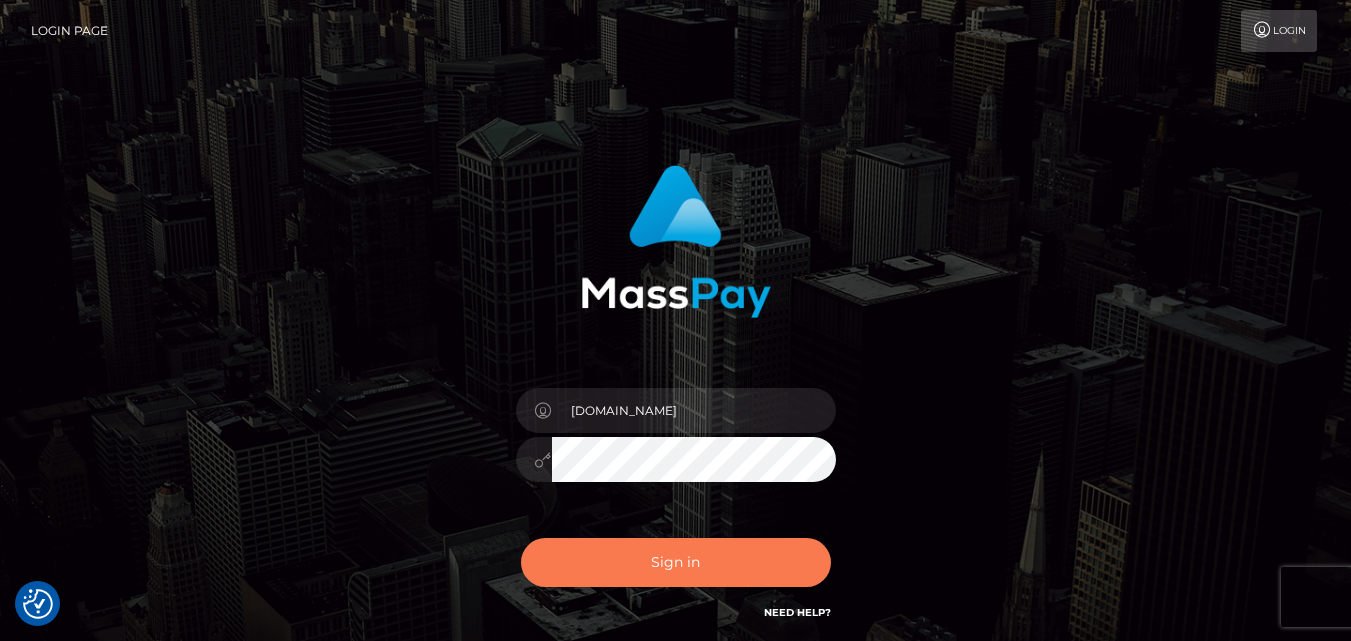 click on "Sign in" at bounding box center [676, 562] 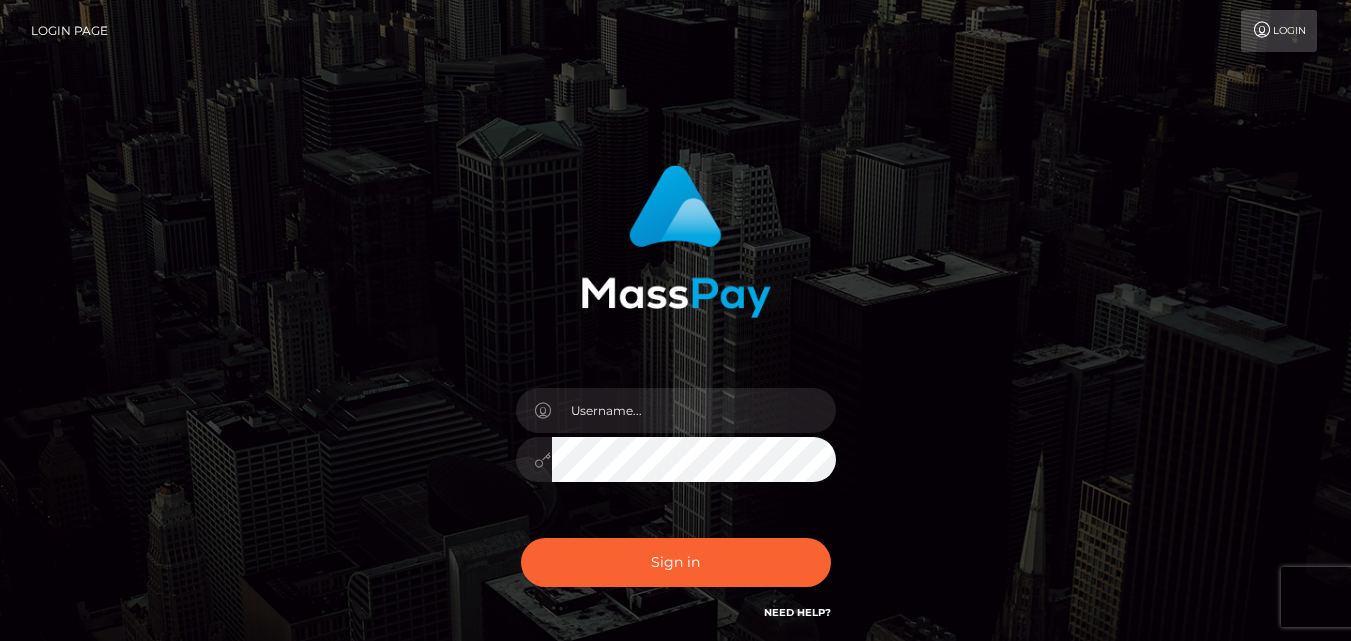 scroll, scrollTop: 0, scrollLeft: 0, axis: both 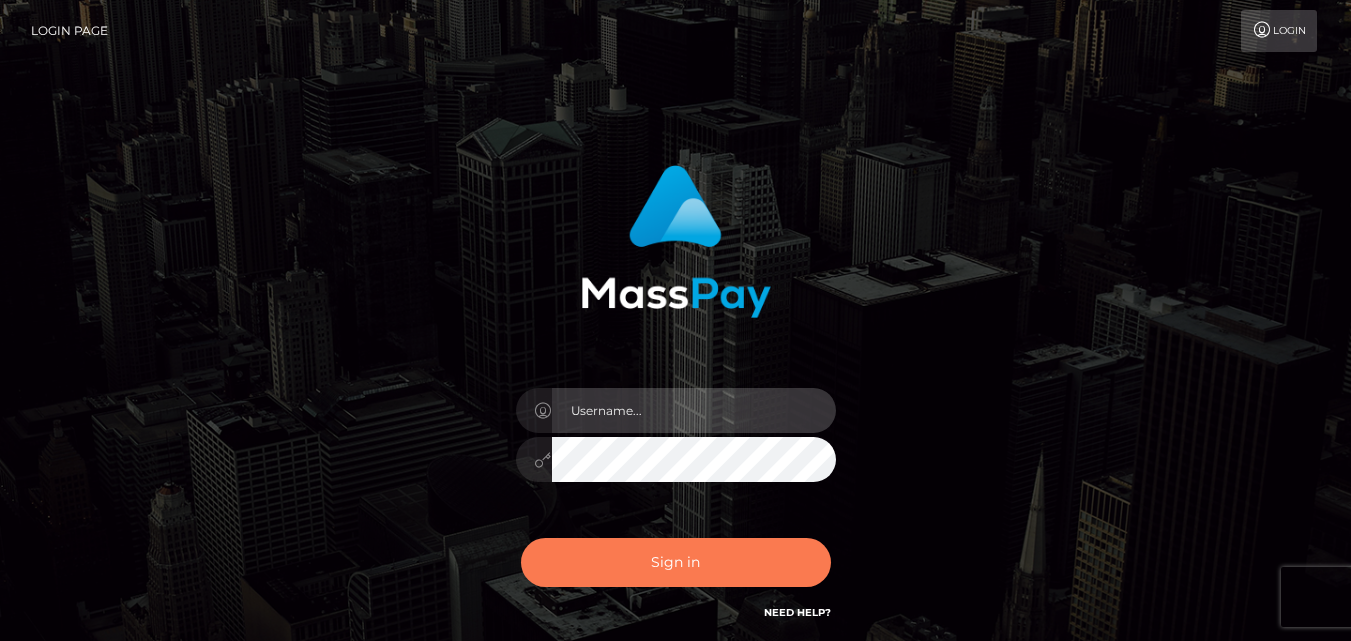 type on "[DOMAIN_NAME]" 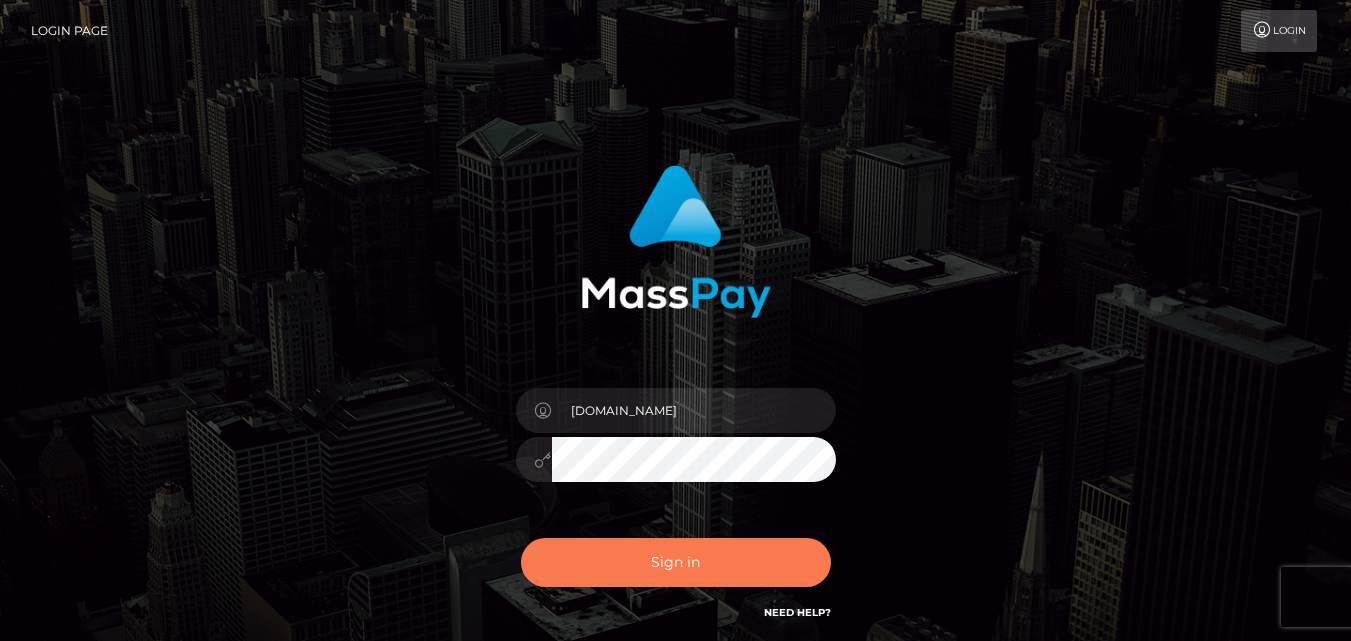 click on "Sign in" at bounding box center (676, 562) 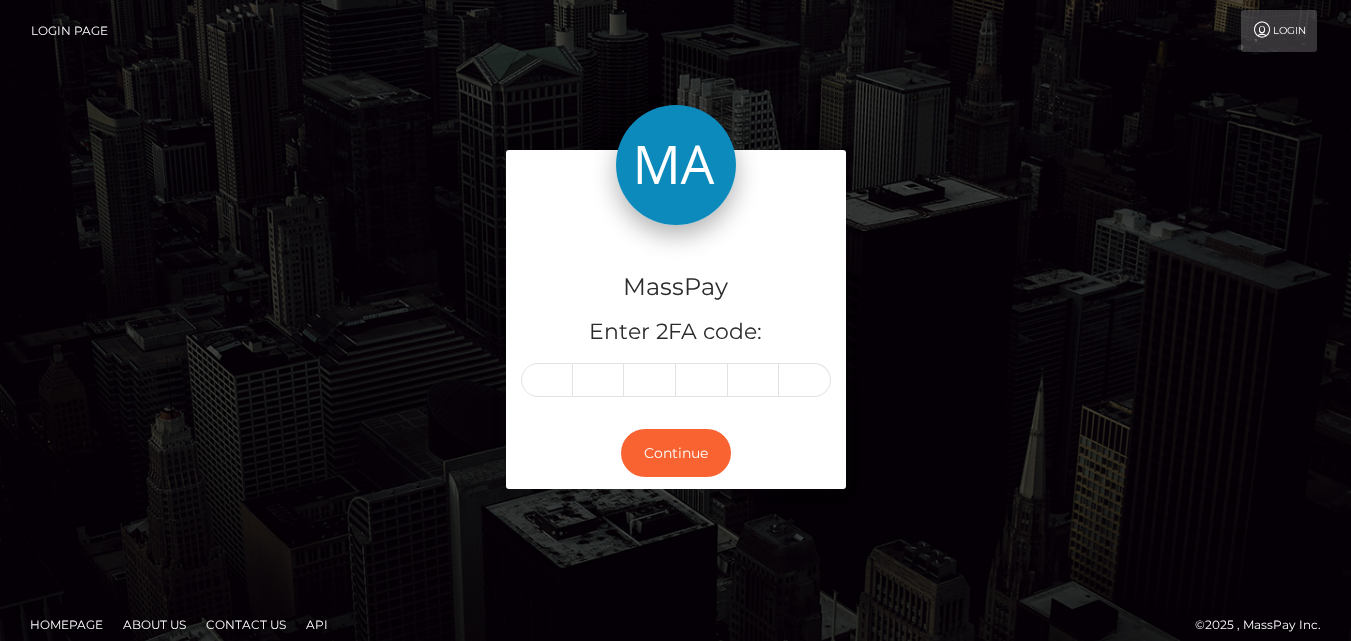 scroll, scrollTop: 0, scrollLeft: 0, axis: both 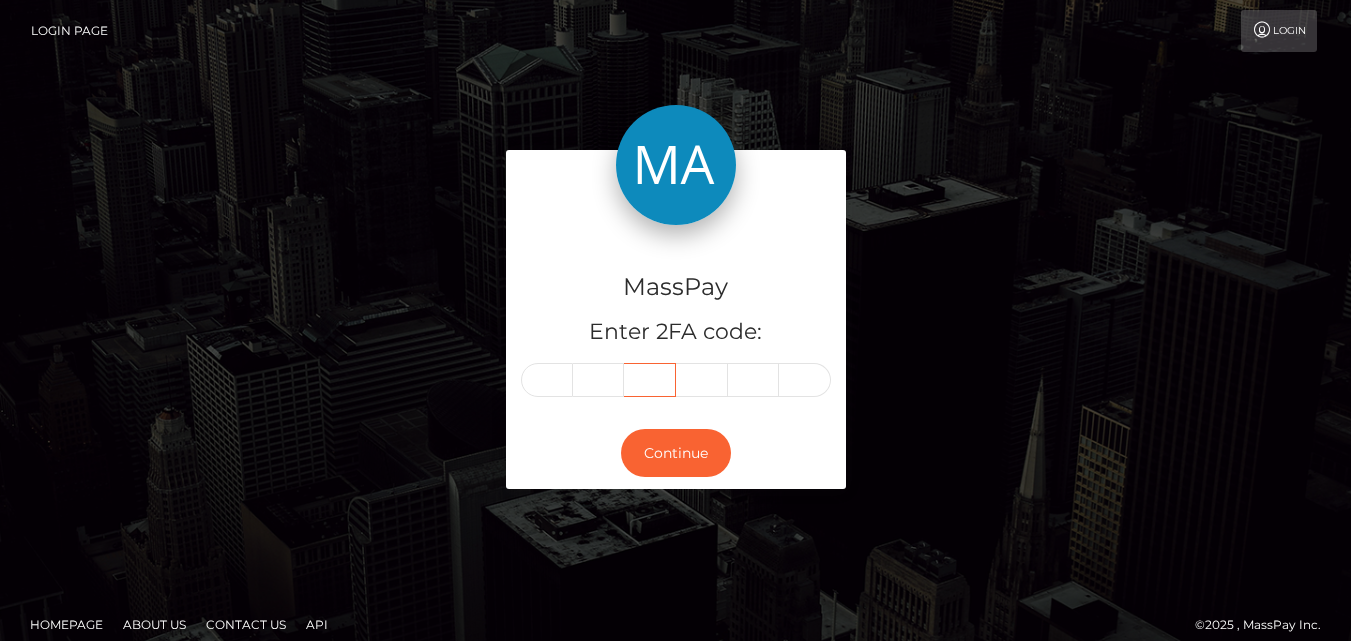 click at bounding box center (650, 380) 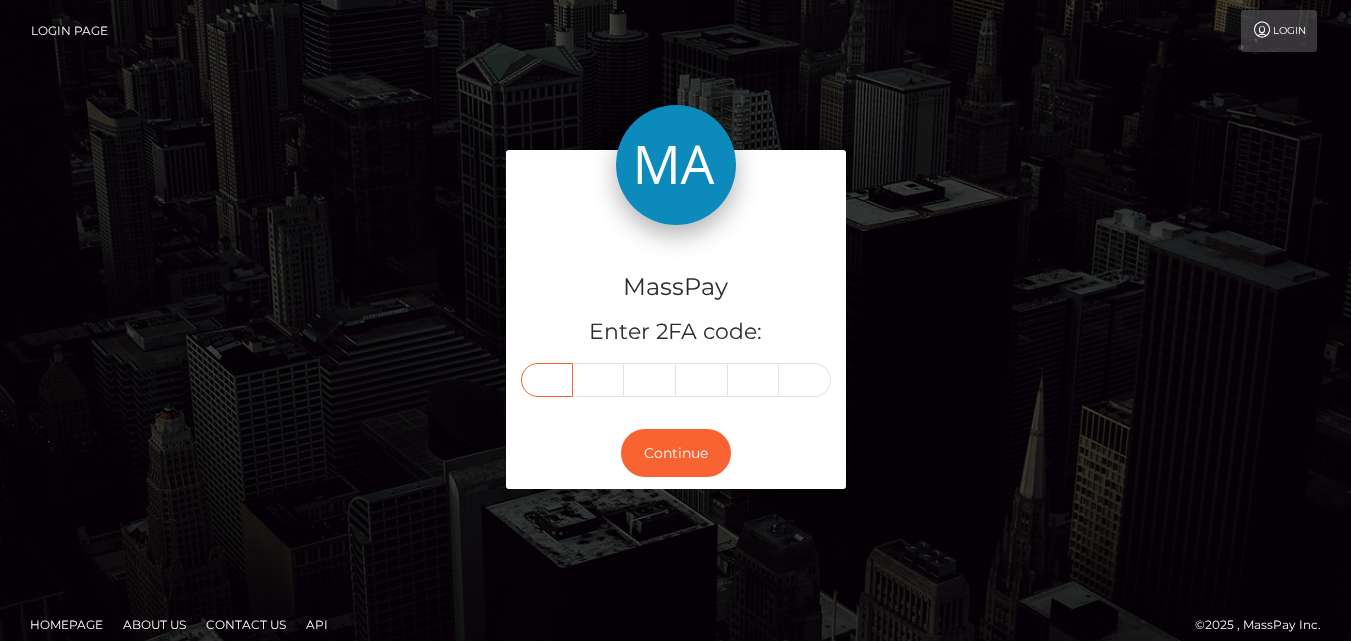 click at bounding box center (547, 380) 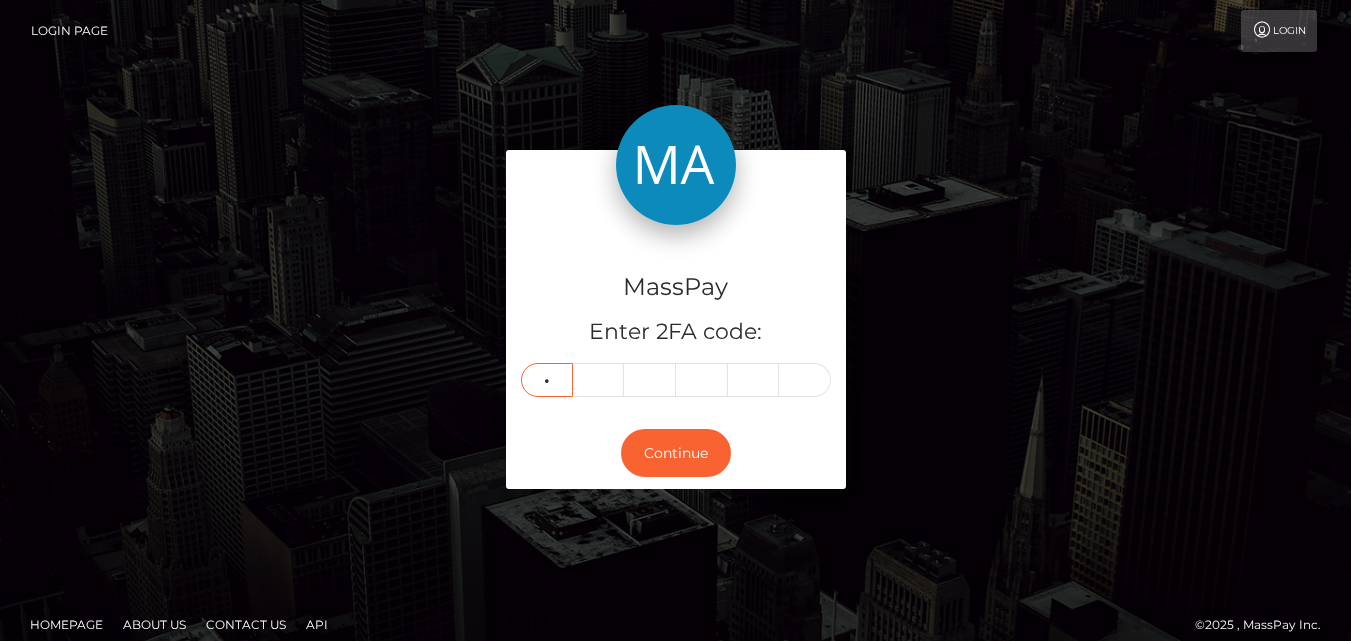 type on "8" 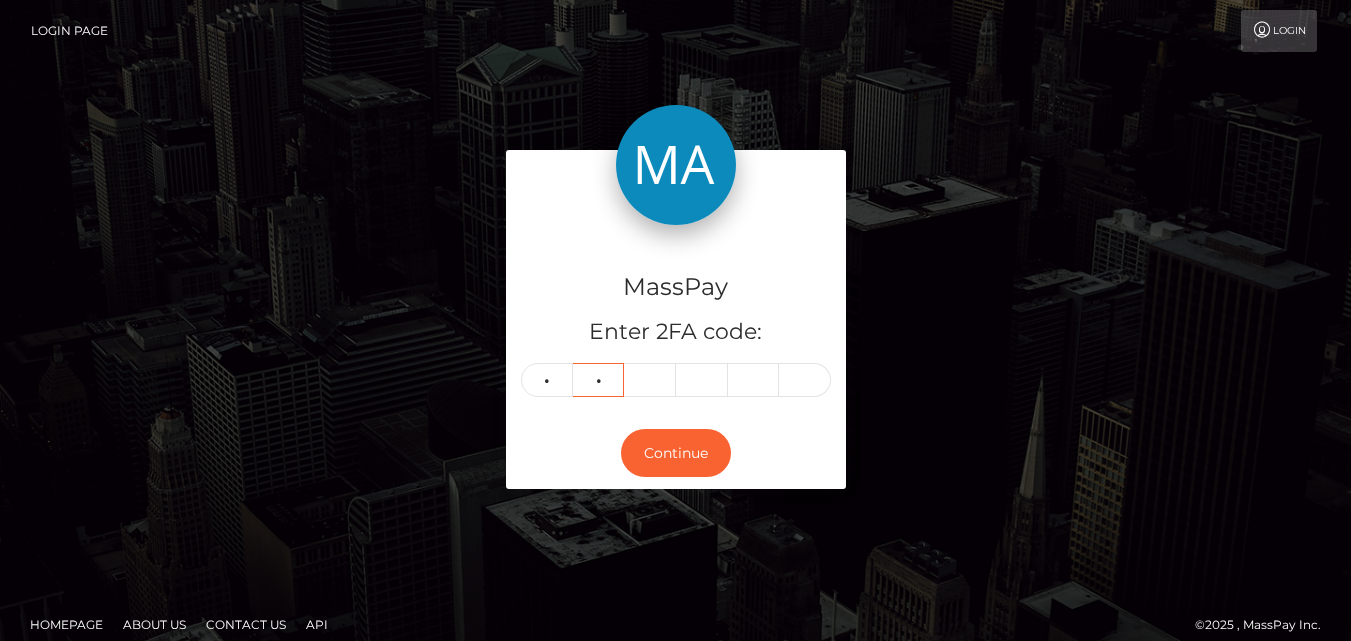 type on "3" 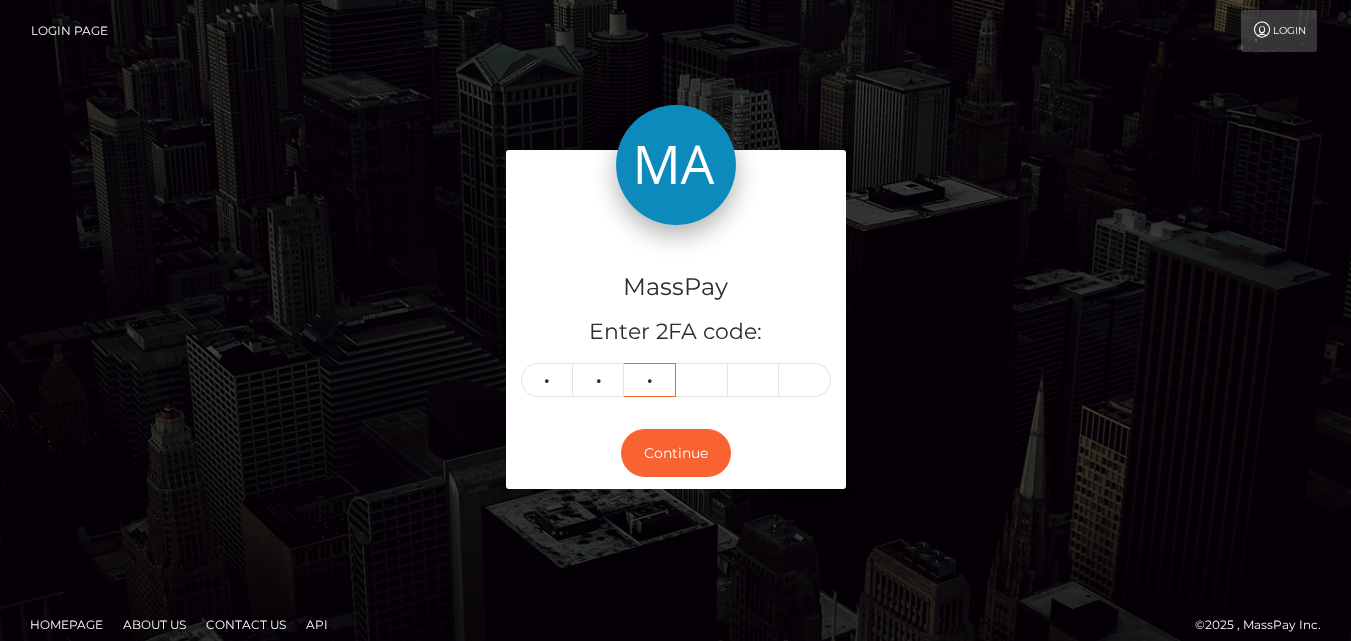 type on "3" 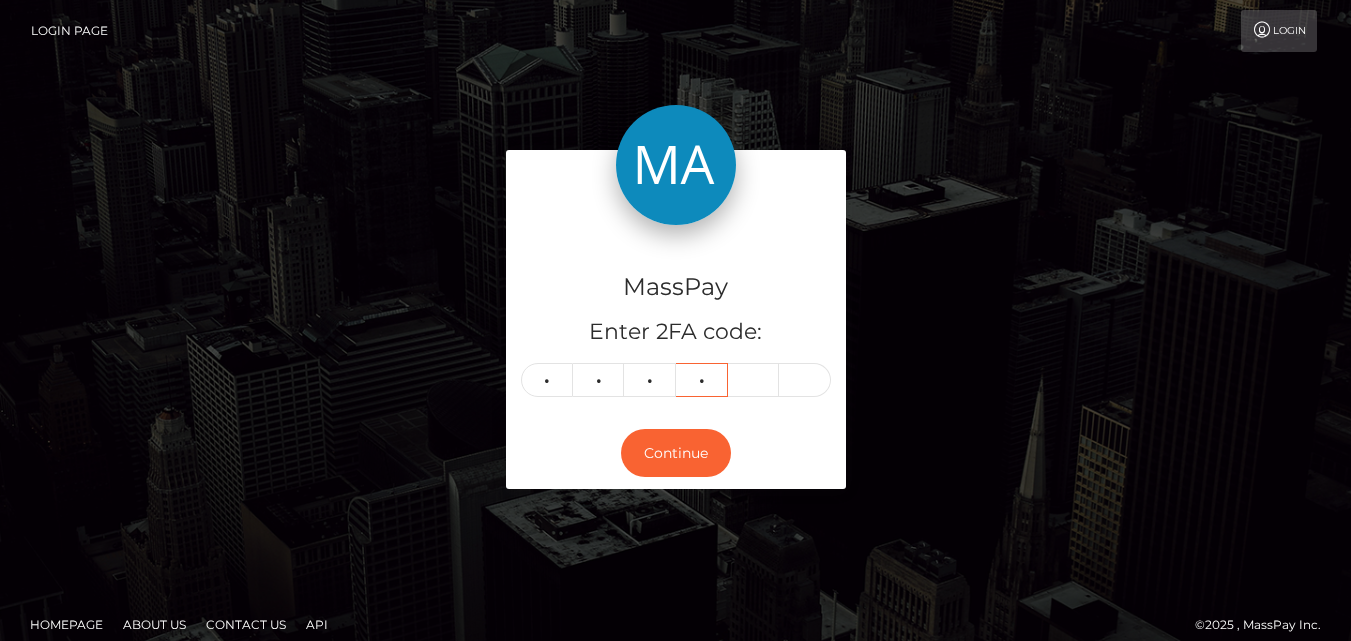 type on "4" 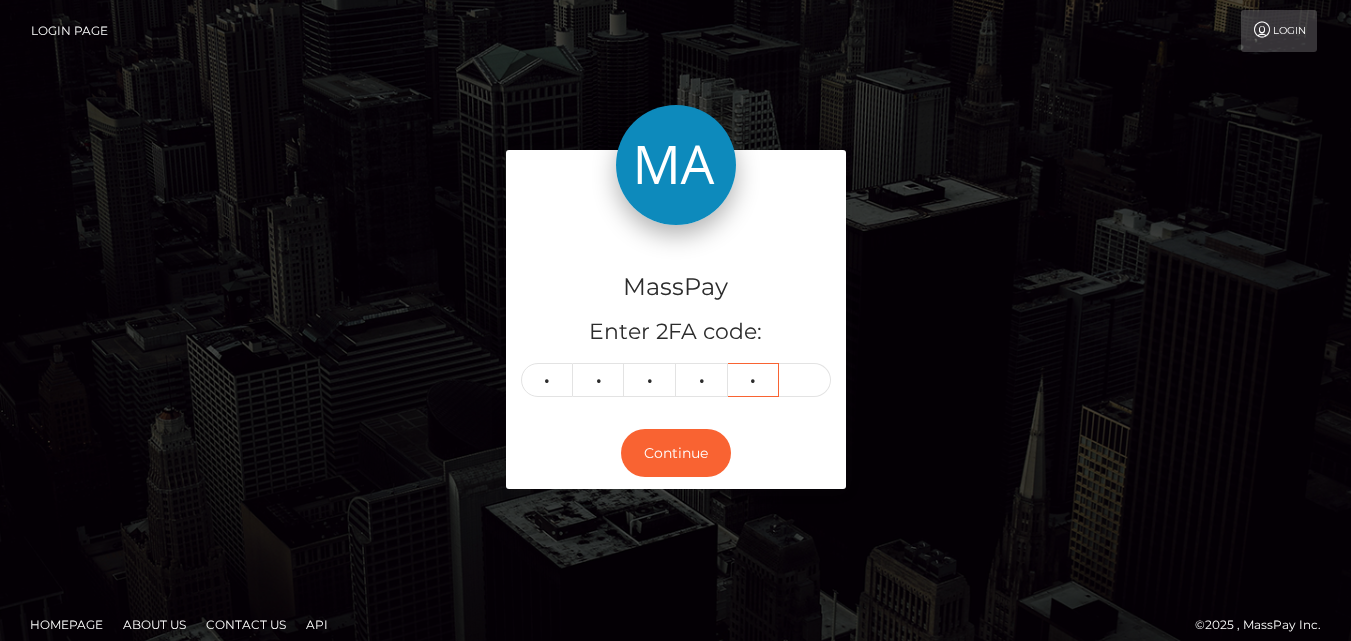 type on "2" 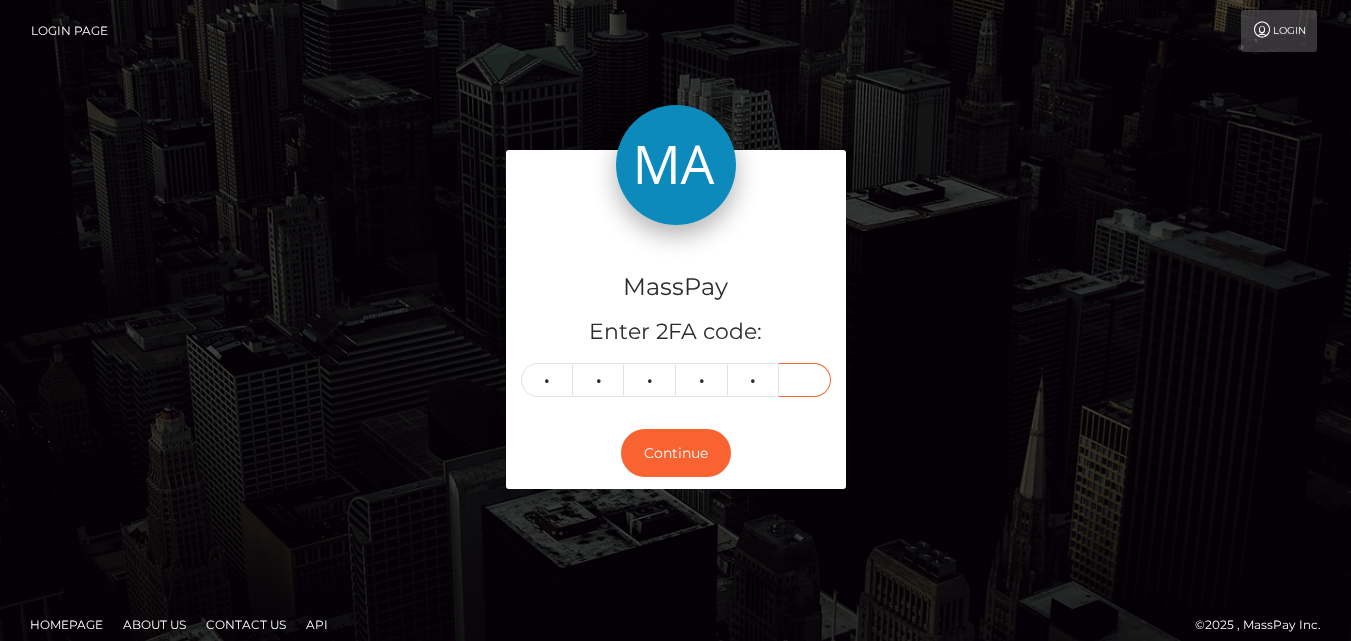 type on "0" 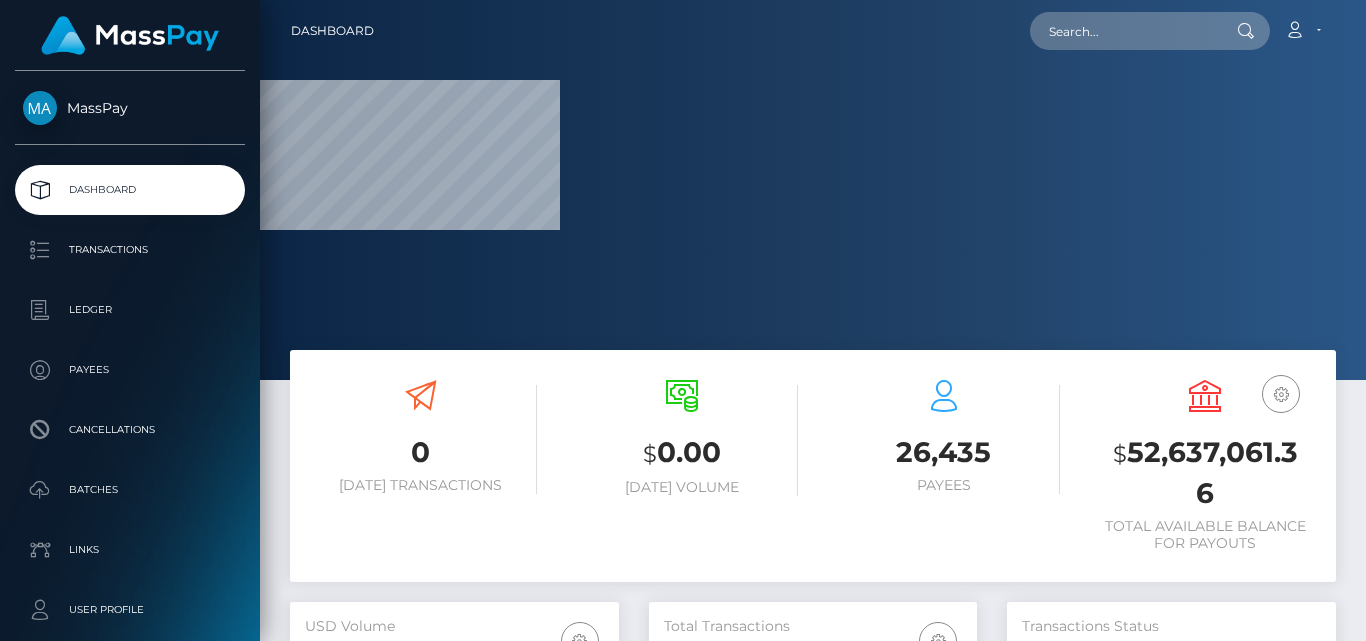 scroll, scrollTop: 0, scrollLeft: 0, axis: both 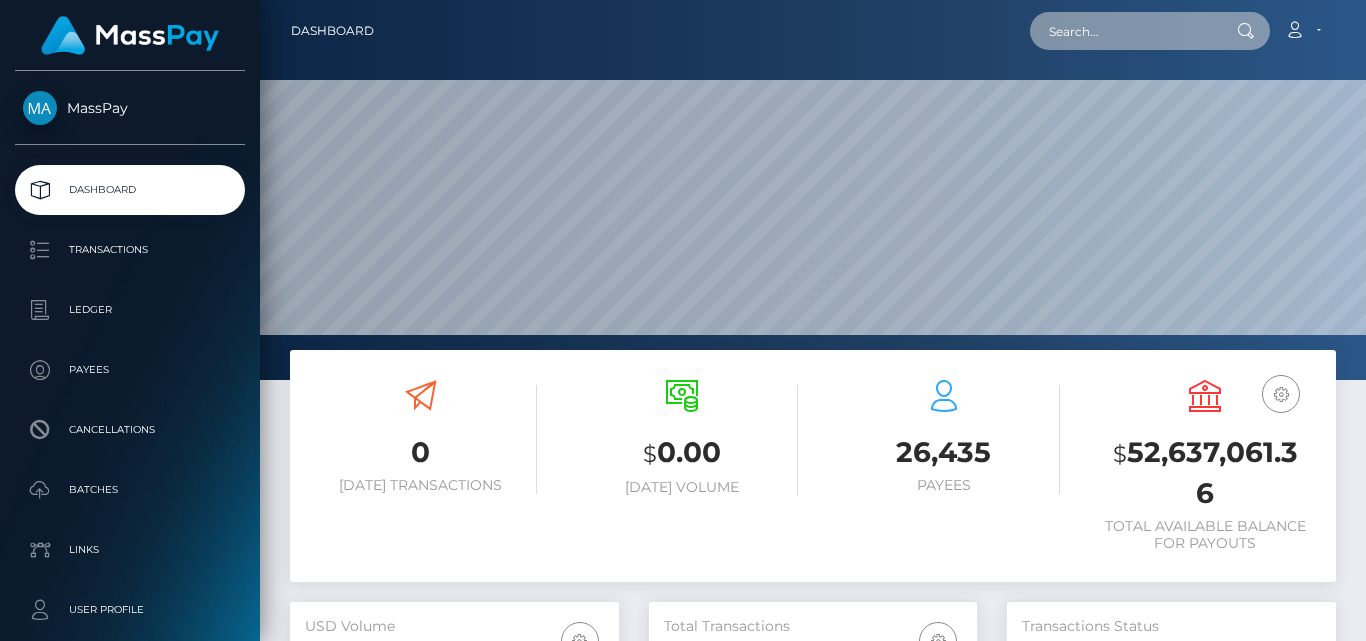 click at bounding box center (1124, 31) 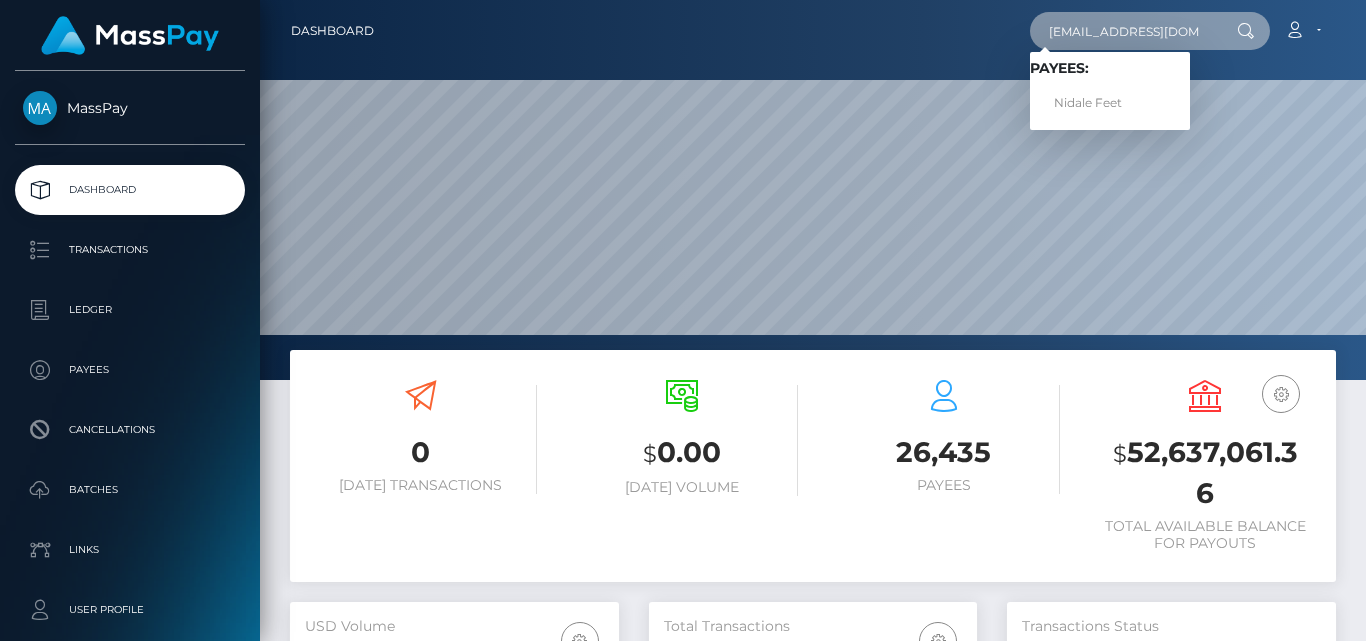 type on "onlyfeetdc@gmail.com" 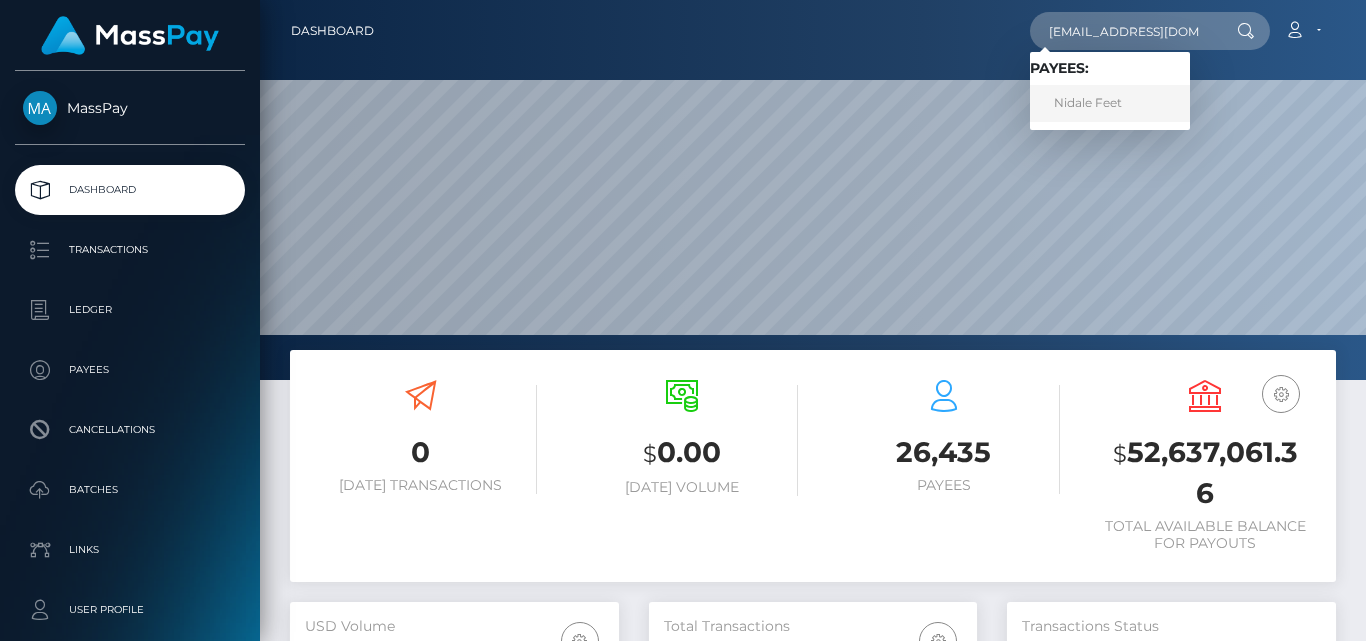 click on "Nidale Feet" at bounding box center (1110, 103) 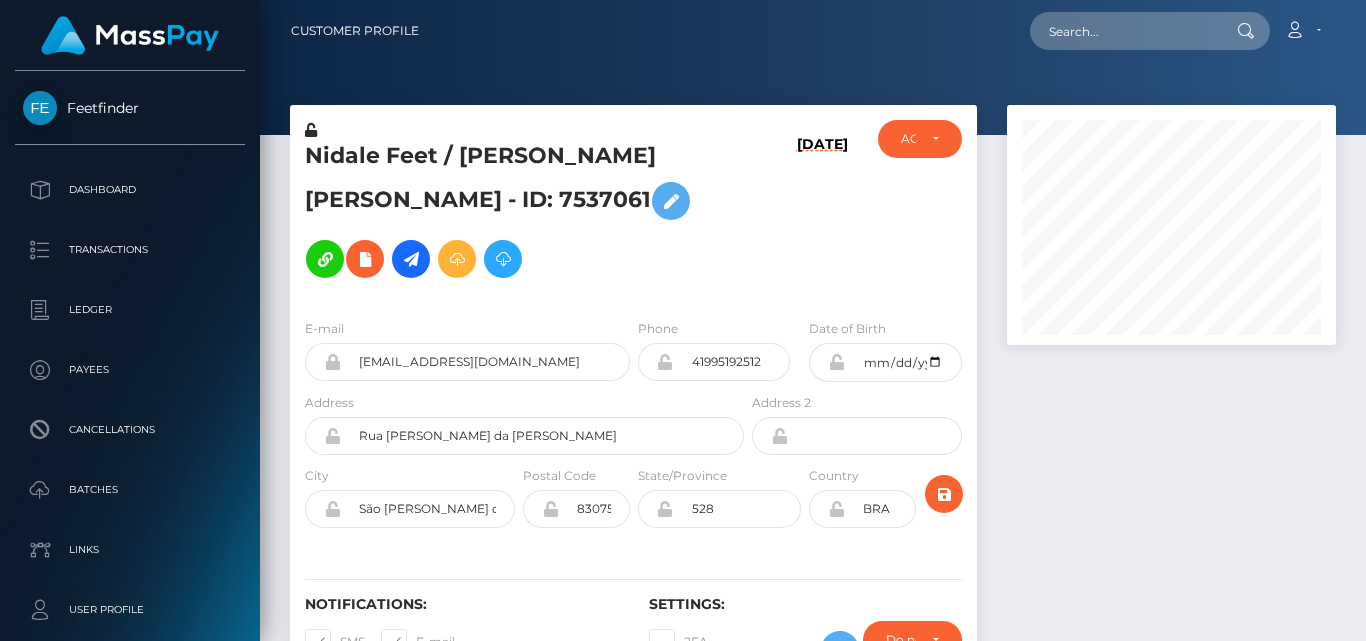 scroll, scrollTop: 0, scrollLeft: 0, axis: both 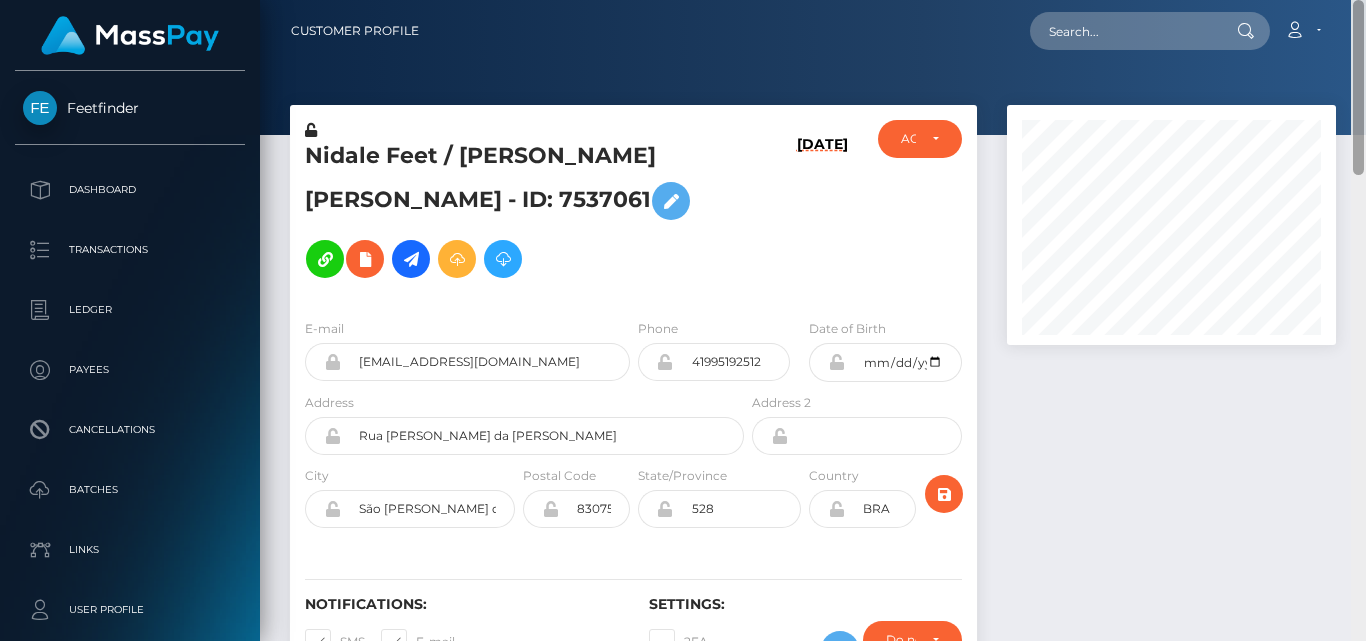 drag, startPoint x: 1361, startPoint y: 262, endPoint x: 1299, endPoint y: 84, distance: 188.48872 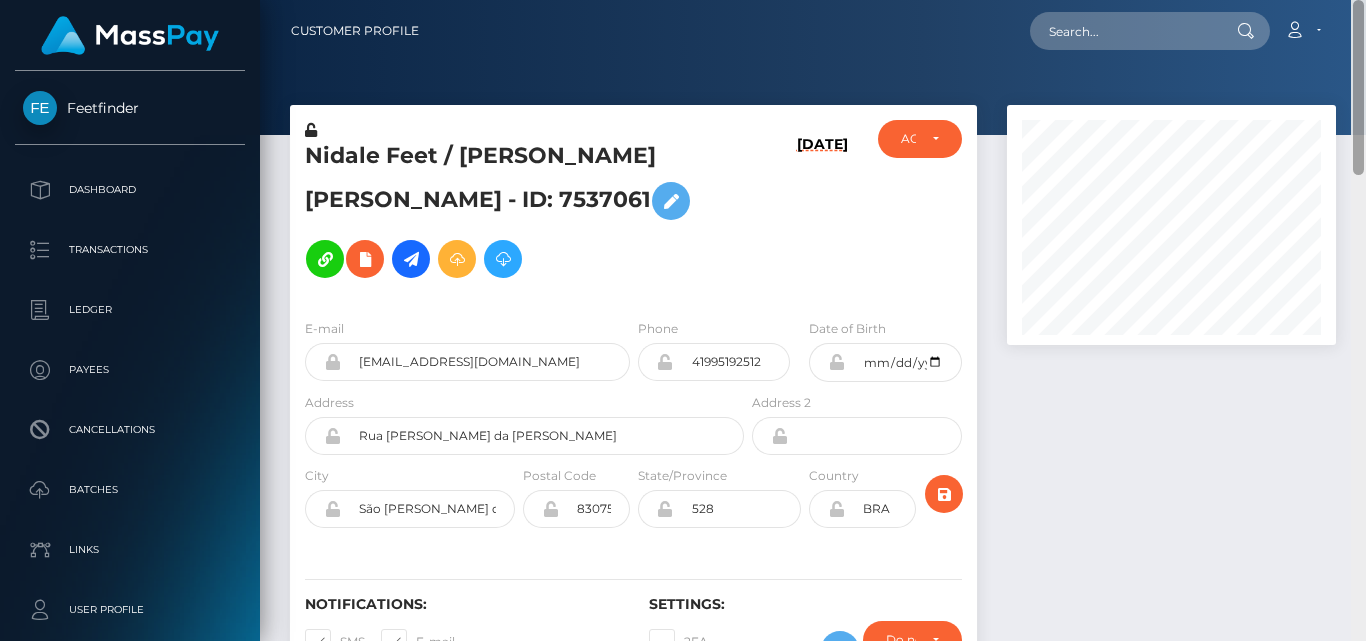 click on "Customer Profile
Loading...
Loading..." at bounding box center (813, 320) 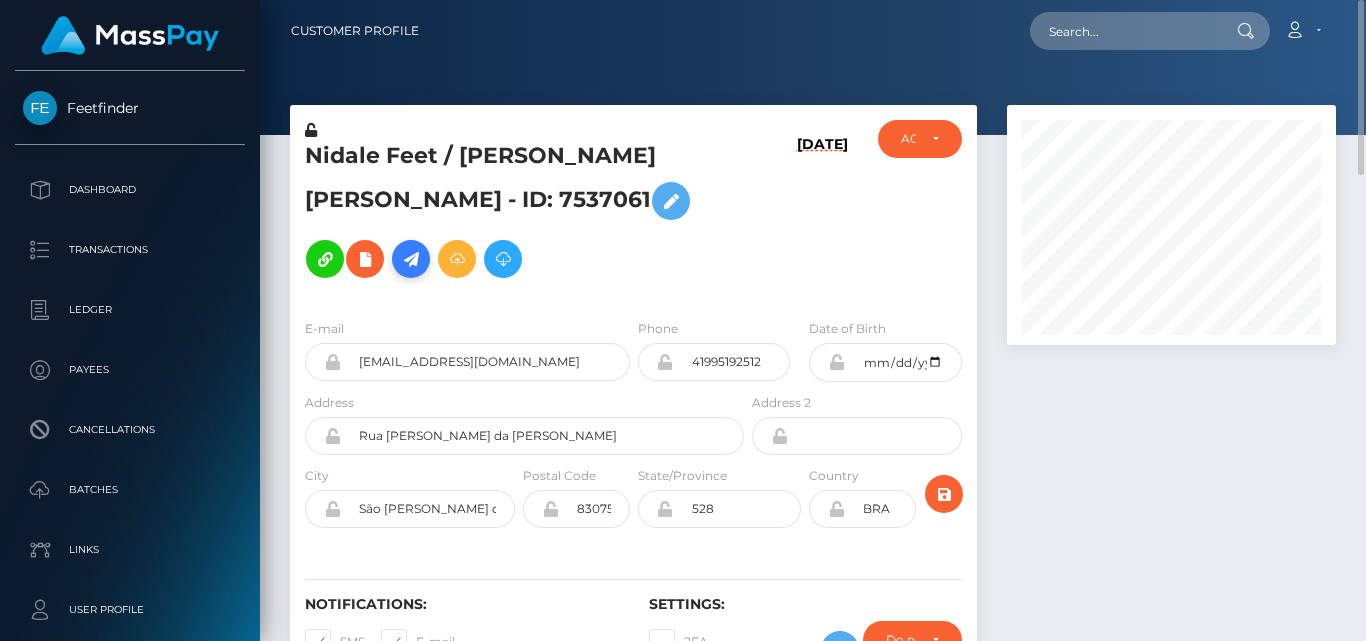 click at bounding box center [411, 259] 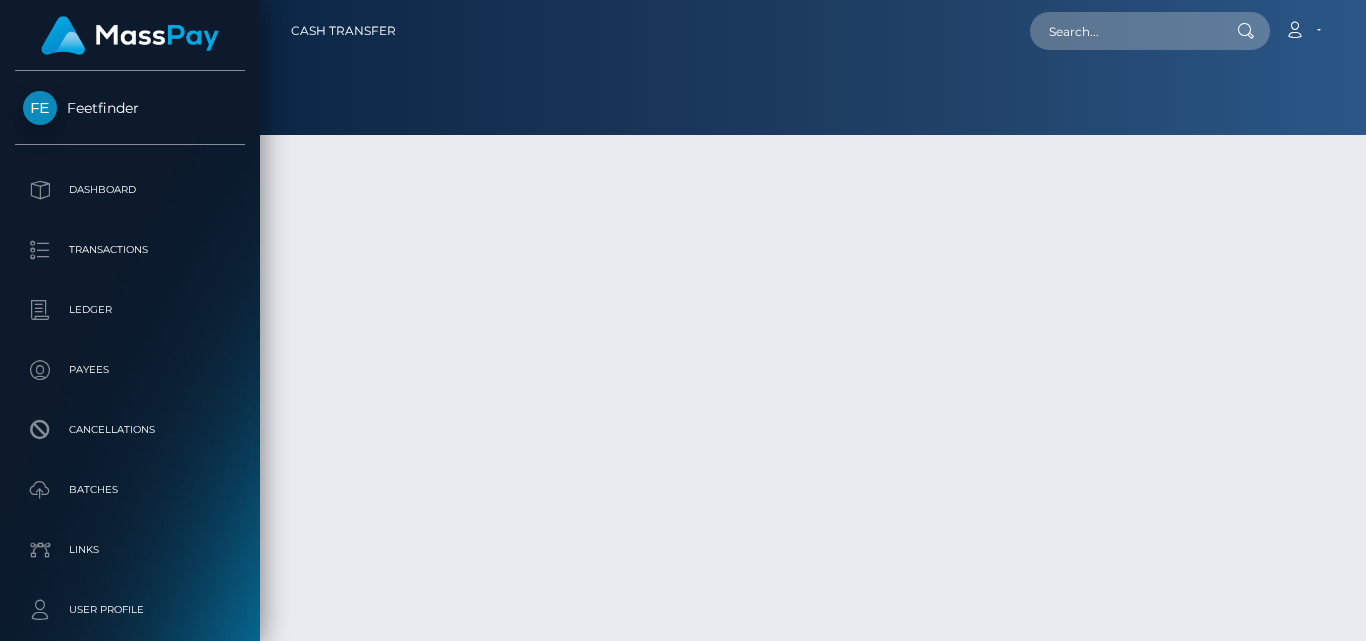 scroll, scrollTop: 0, scrollLeft: 0, axis: both 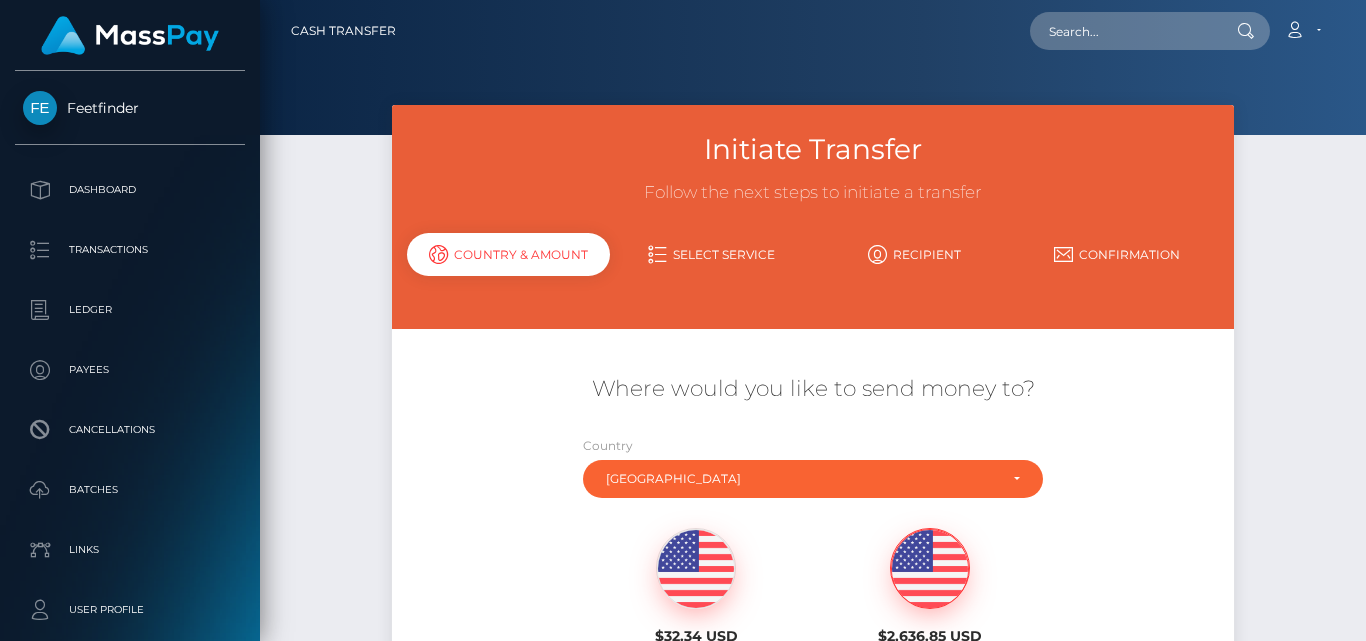click on "Initiate Transfer
Follow the next steps to initiate a transfer
Country & Amount
Select Service
Recipient
Country" at bounding box center [813, 486] 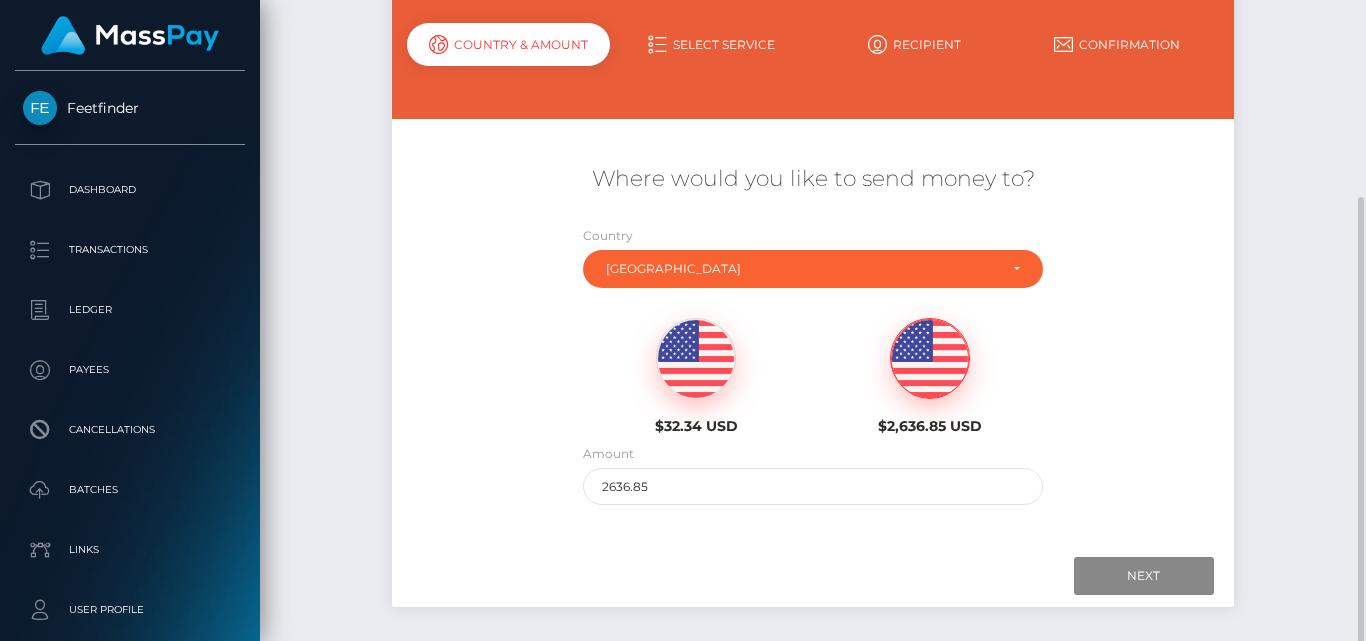 scroll, scrollTop: 240, scrollLeft: 0, axis: vertical 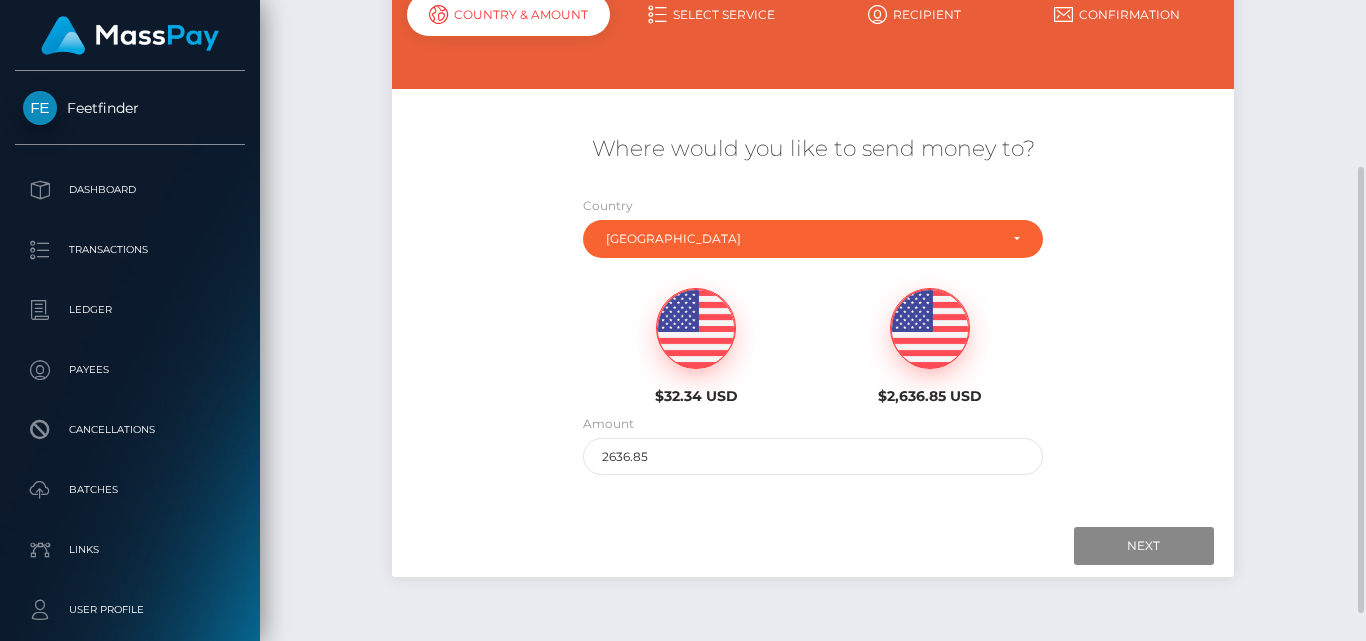 click at bounding box center (696, 329) 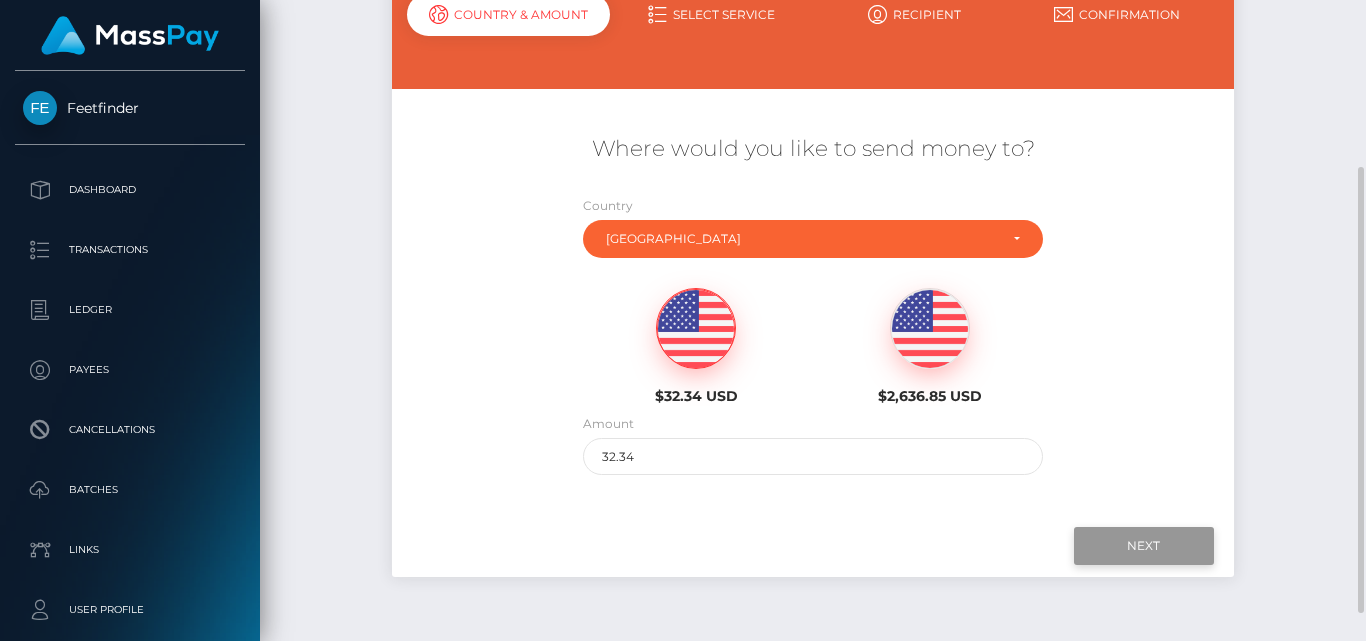 click on "Next" at bounding box center [1144, 546] 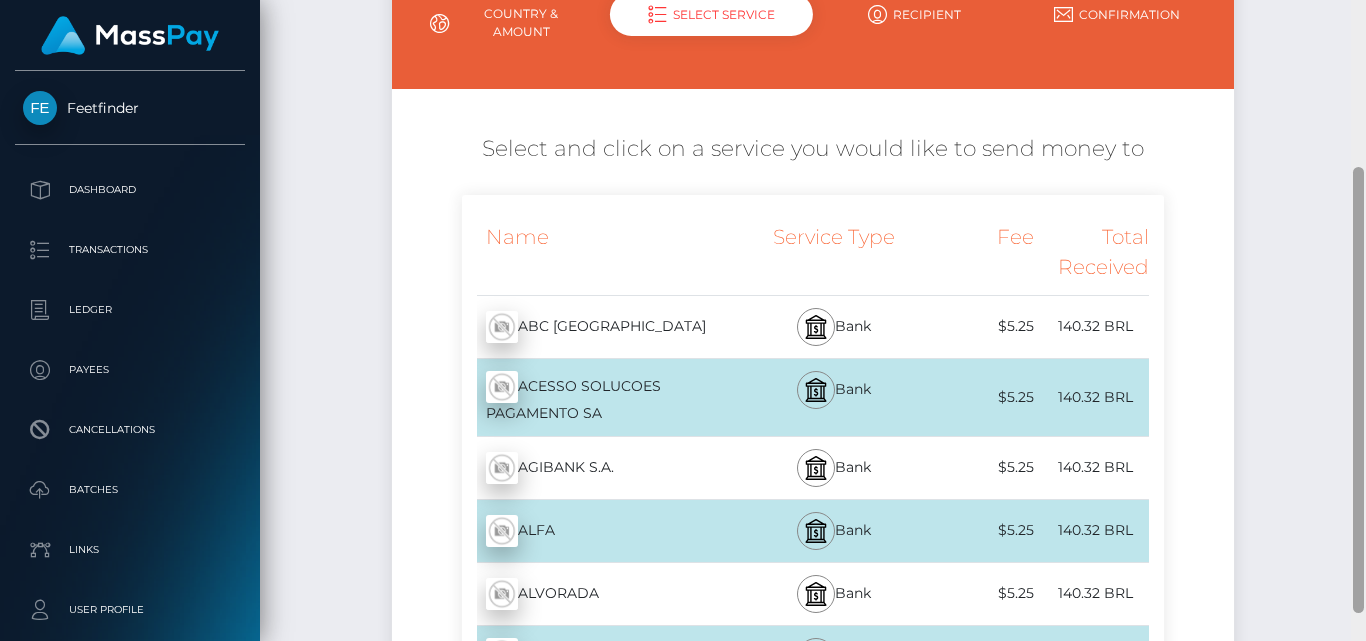 scroll, scrollTop: 881, scrollLeft: 0, axis: vertical 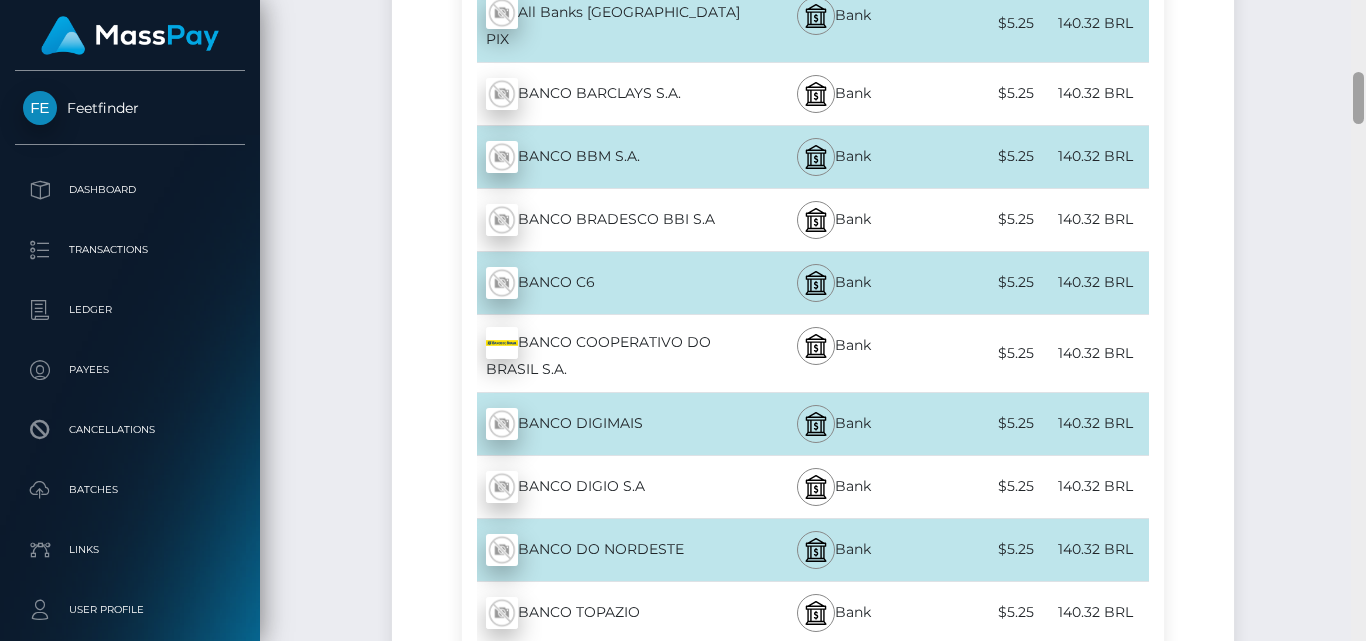 drag, startPoint x: 1364, startPoint y: 195, endPoint x: 1365, endPoint y: 257, distance: 62.008064 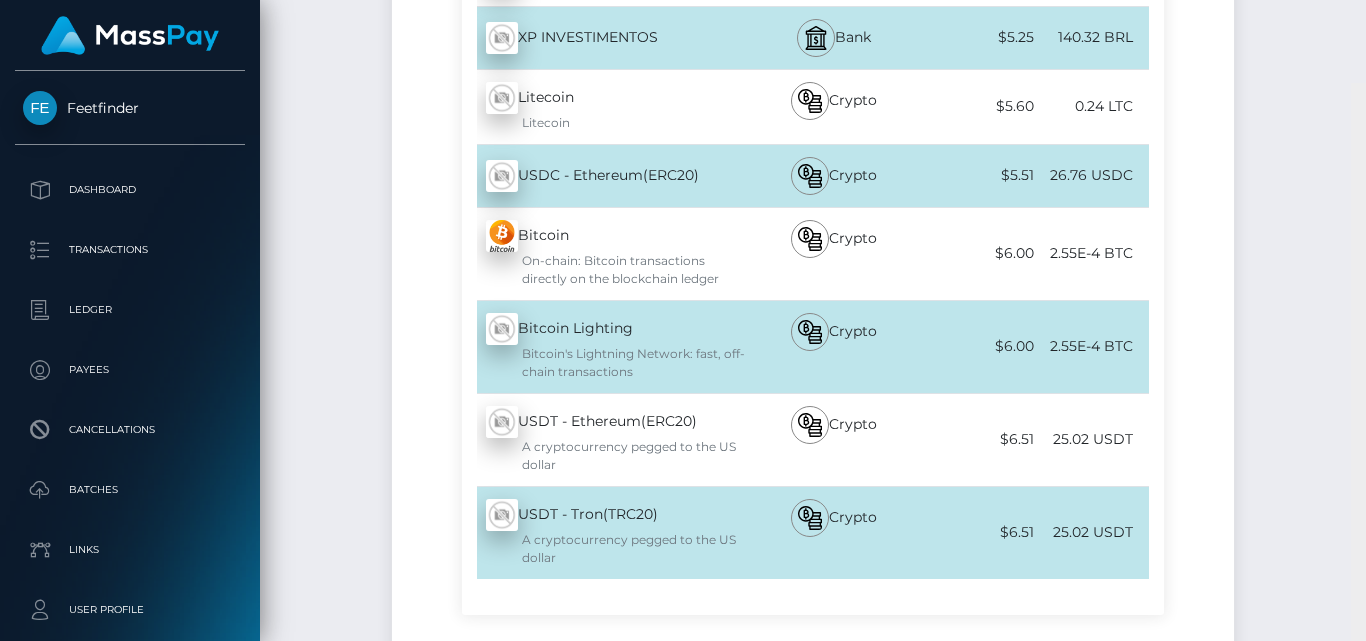 scroll, scrollTop: 7191, scrollLeft: 0, axis: vertical 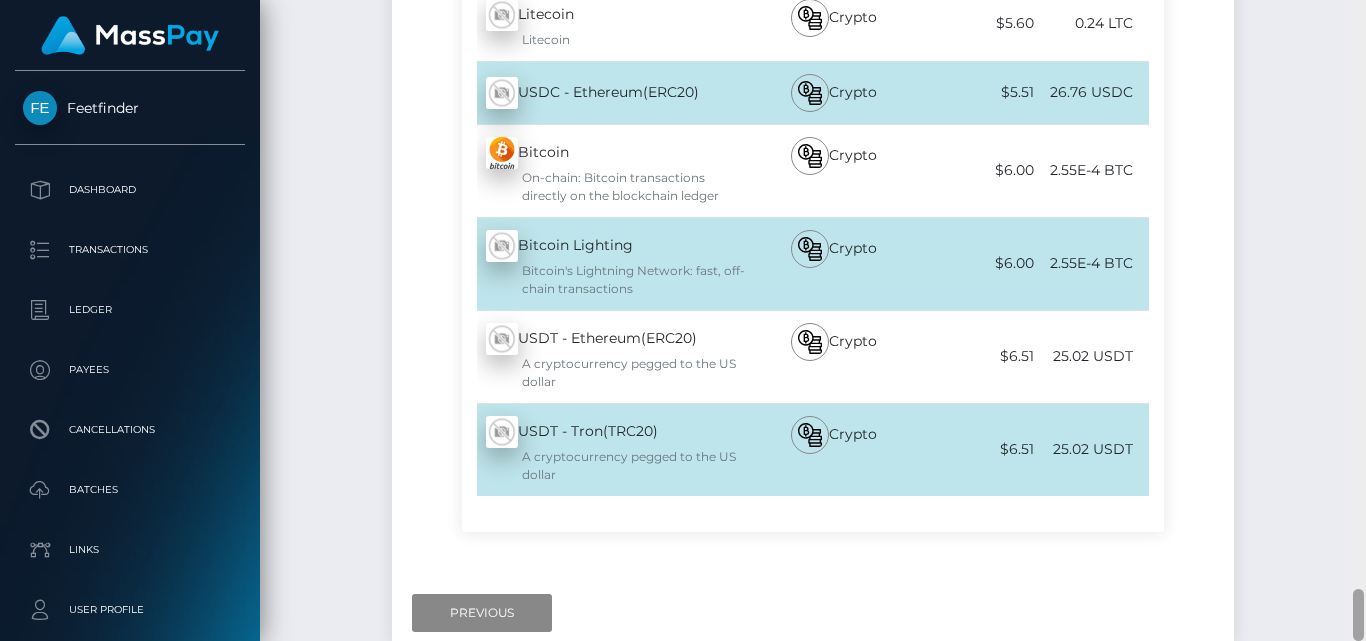 drag, startPoint x: 1360, startPoint y: 95, endPoint x: 1365, endPoint y: 642, distance: 547.0228 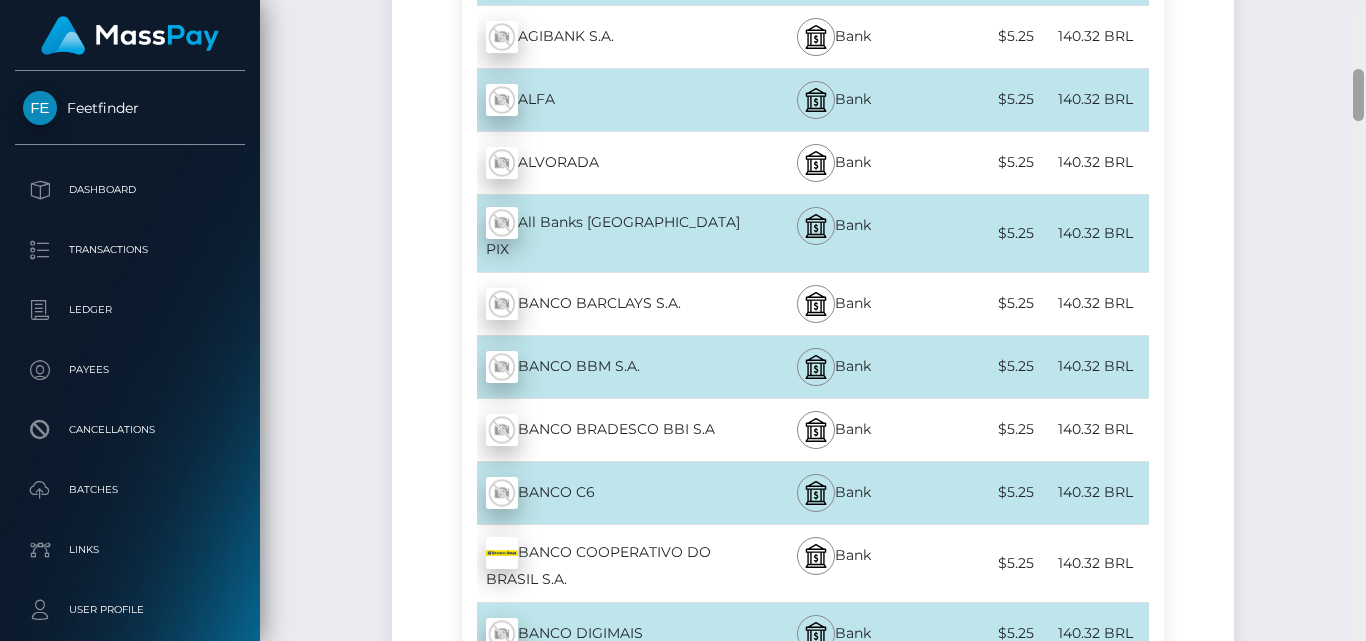 scroll, scrollTop: 708, scrollLeft: 0, axis: vertical 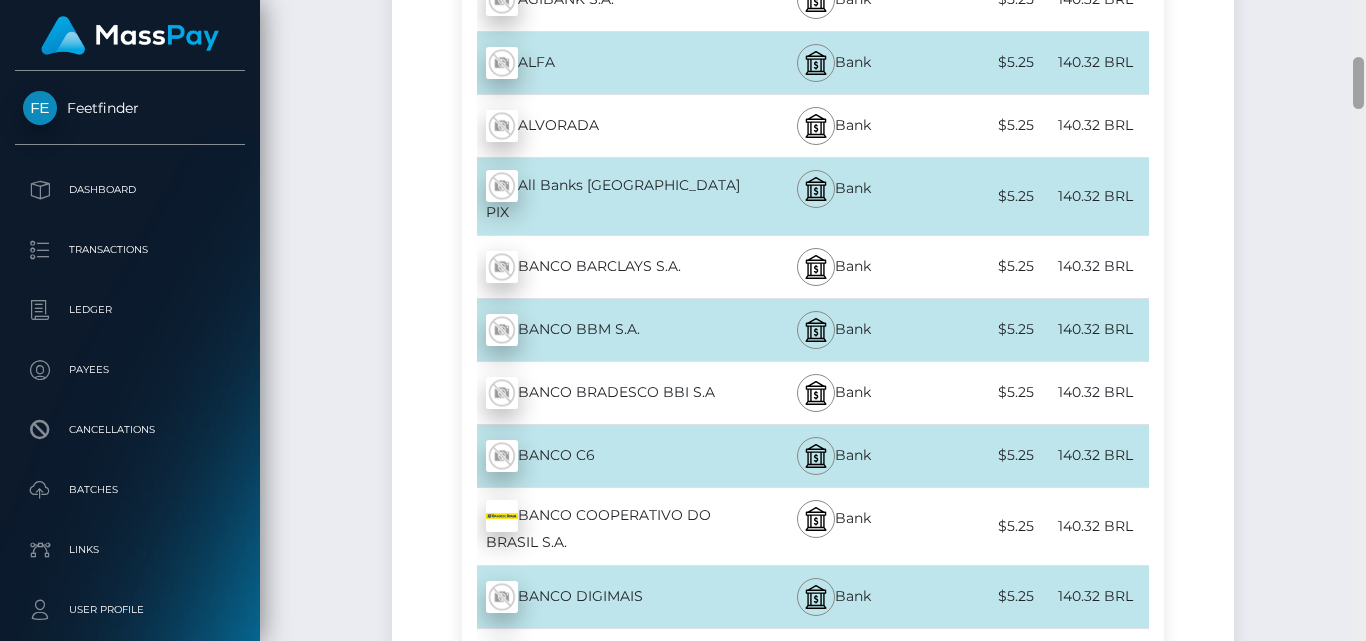 drag, startPoint x: 1360, startPoint y: 599, endPoint x: 1267, endPoint y: 68, distance: 539.0826 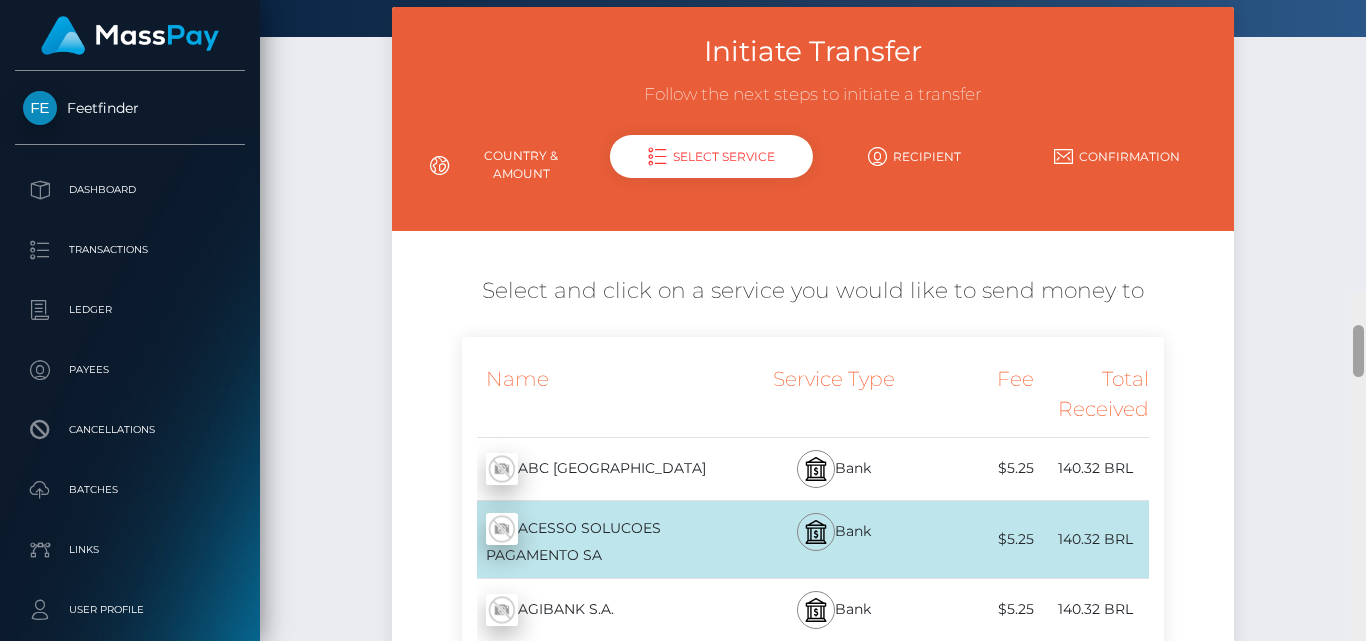 scroll, scrollTop: 0, scrollLeft: 0, axis: both 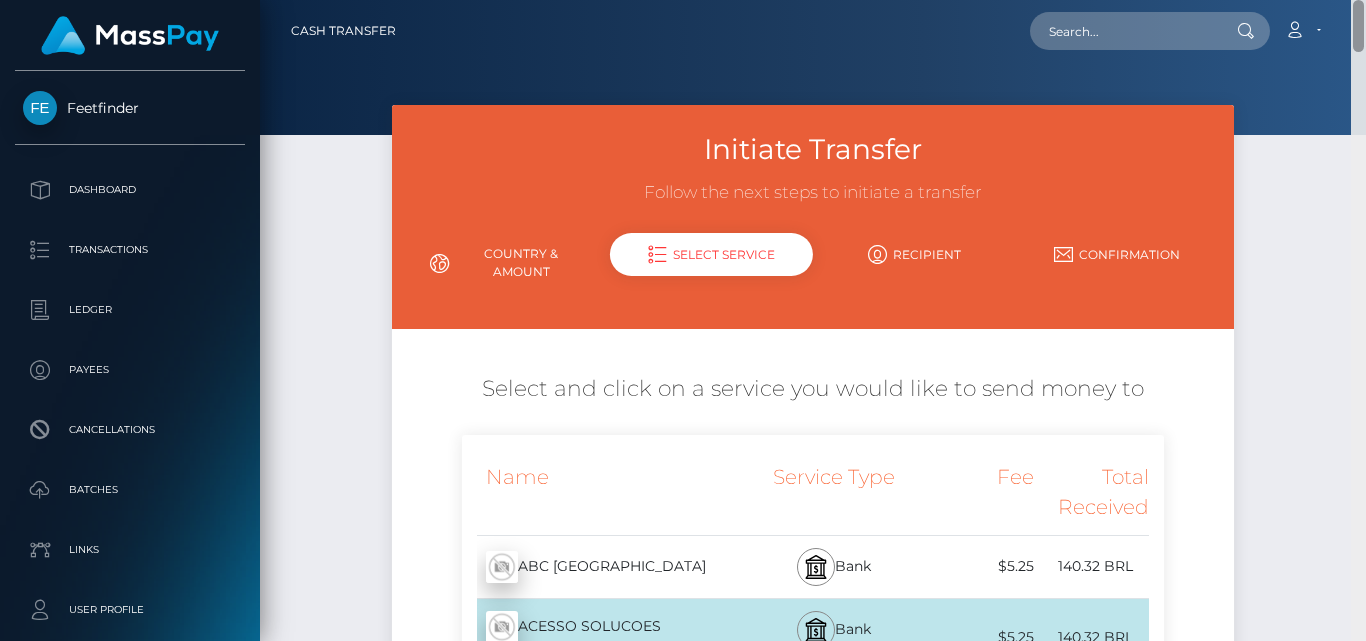 drag, startPoint x: 1359, startPoint y: 90, endPoint x: 1356, endPoint y: 24, distance: 66.068146 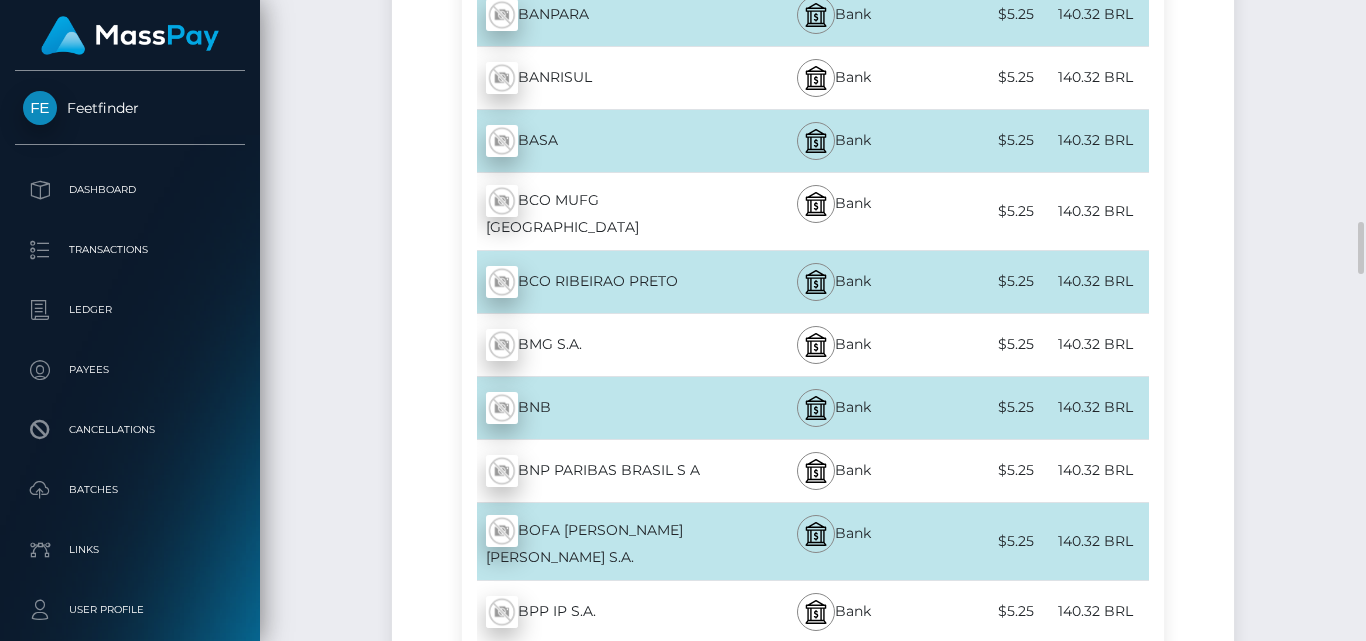 scroll, scrollTop: 1980, scrollLeft: 0, axis: vertical 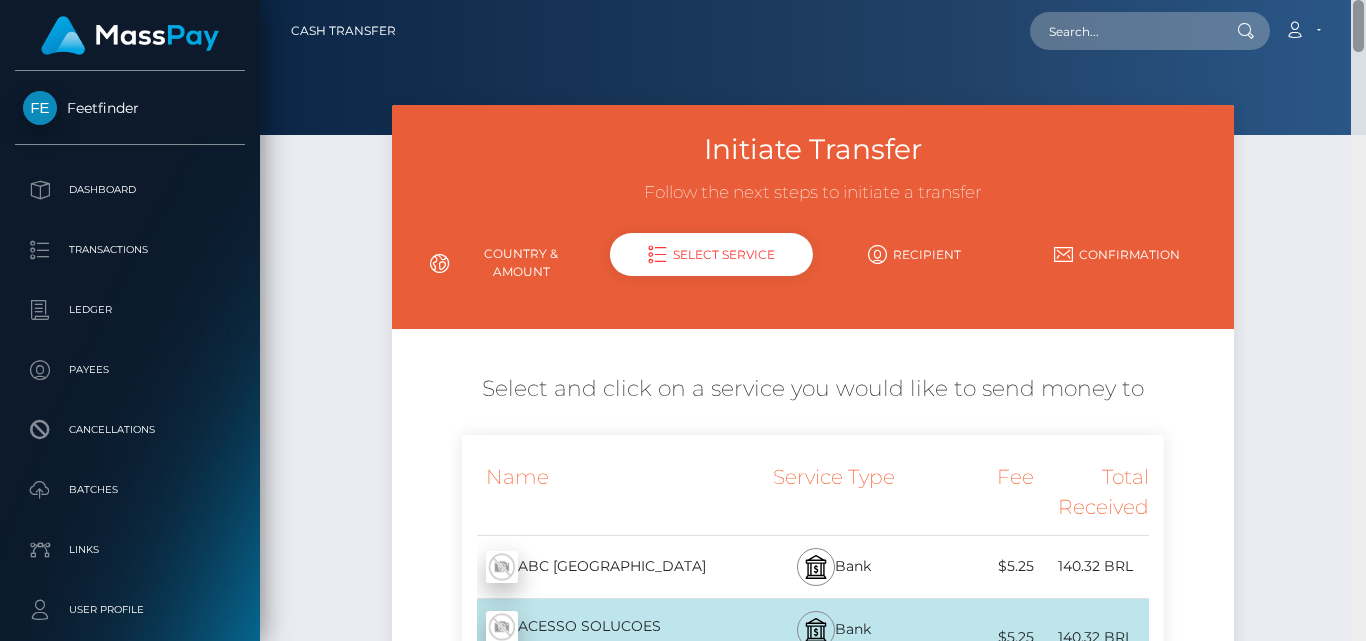 drag, startPoint x: 1355, startPoint y: 172, endPoint x: 1215, endPoint y: -71, distance: 280.4443 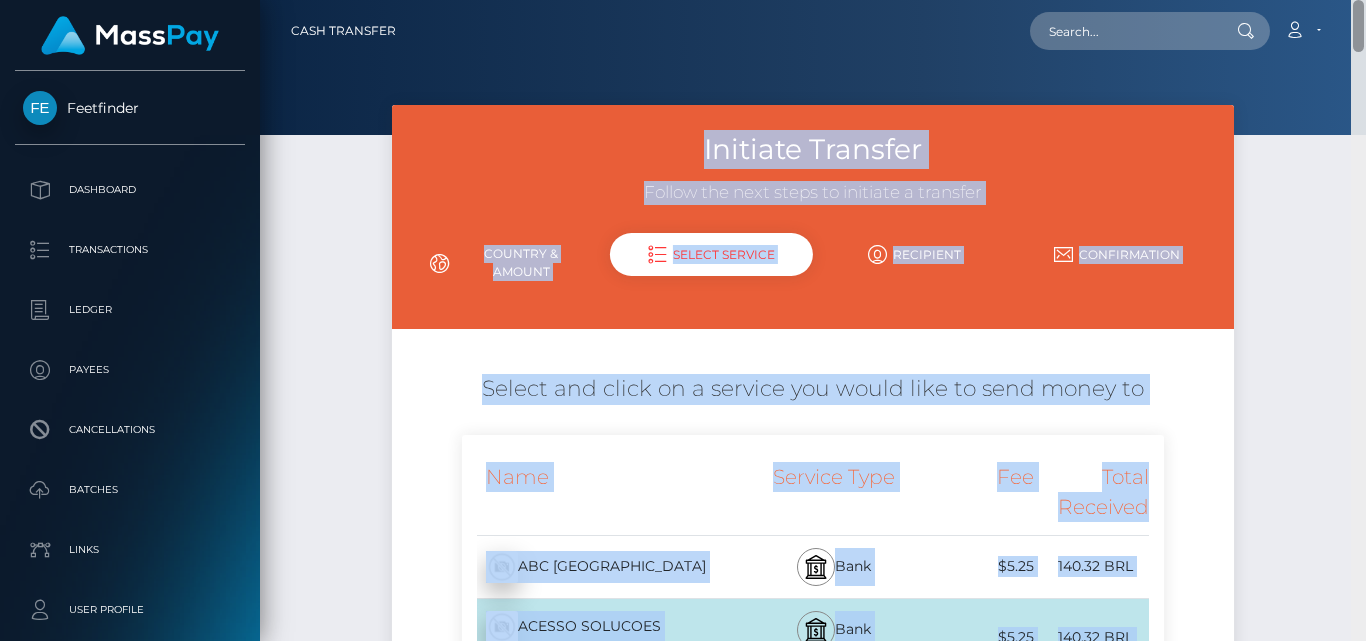 drag, startPoint x: 1358, startPoint y: 13, endPoint x: 1361, endPoint y: 66, distance: 53.08484 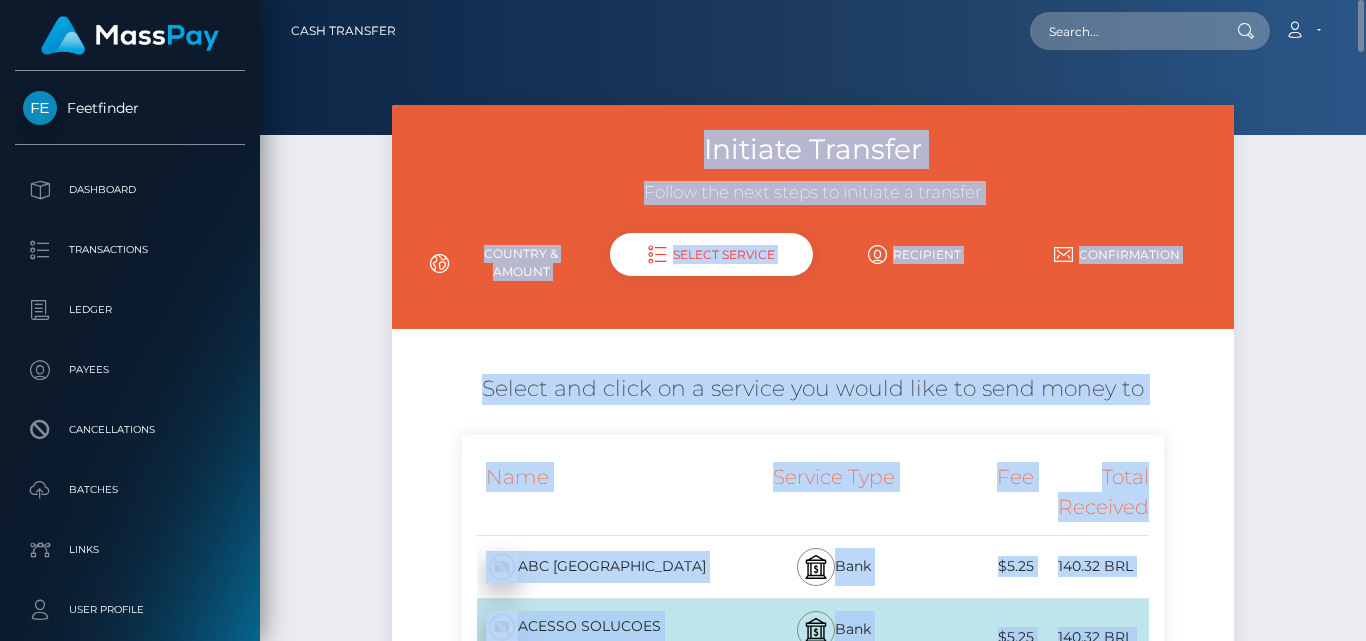click on "Initiate Transfer
Follow the next steps to initiate a transfer
Country & Amount
Select Service
Recipient
Country" at bounding box center [813, 3995] 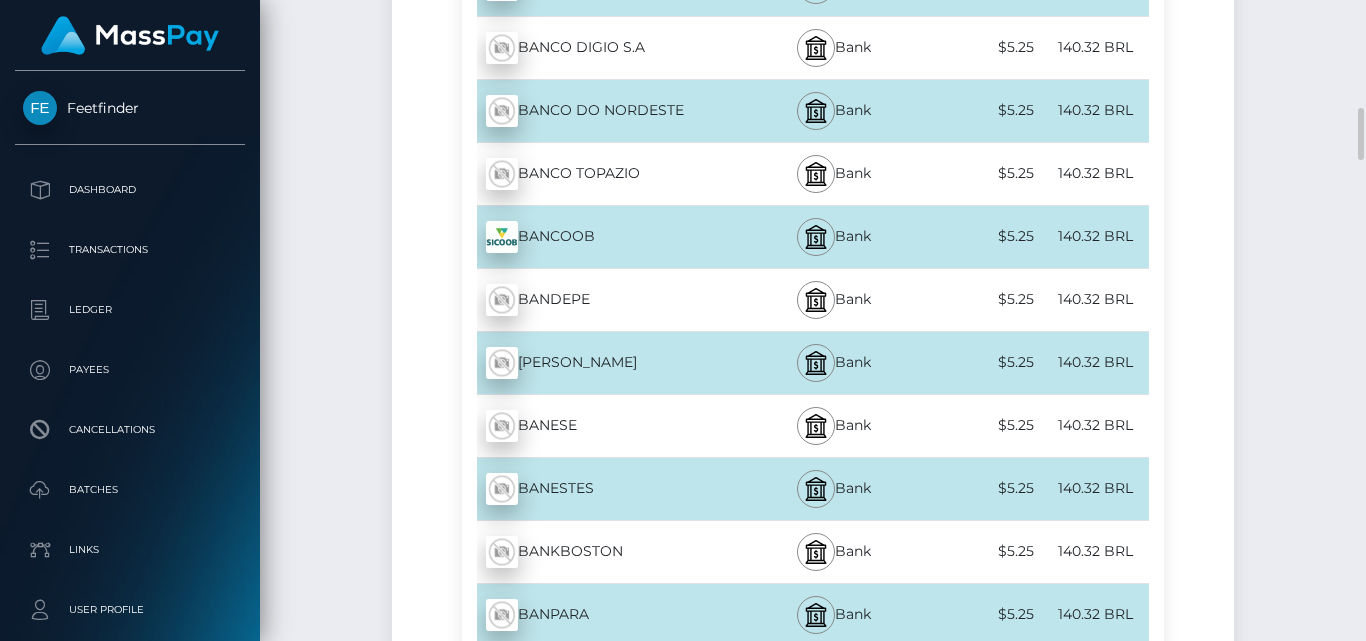 scroll, scrollTop: 1350, scrollLeft: 0, axis: vertical 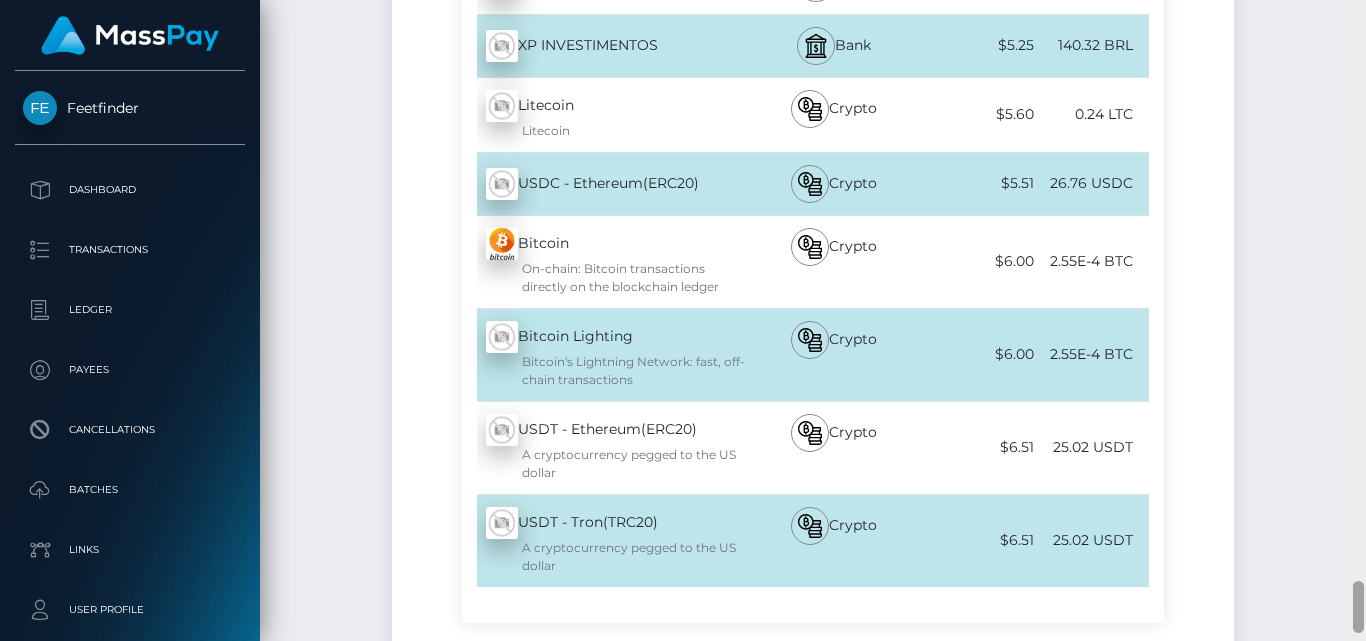 drag, startPoint x: 1359, startPoint y: 130, endPoint x: 1365, endPoint y: 601, distance: 471.0382 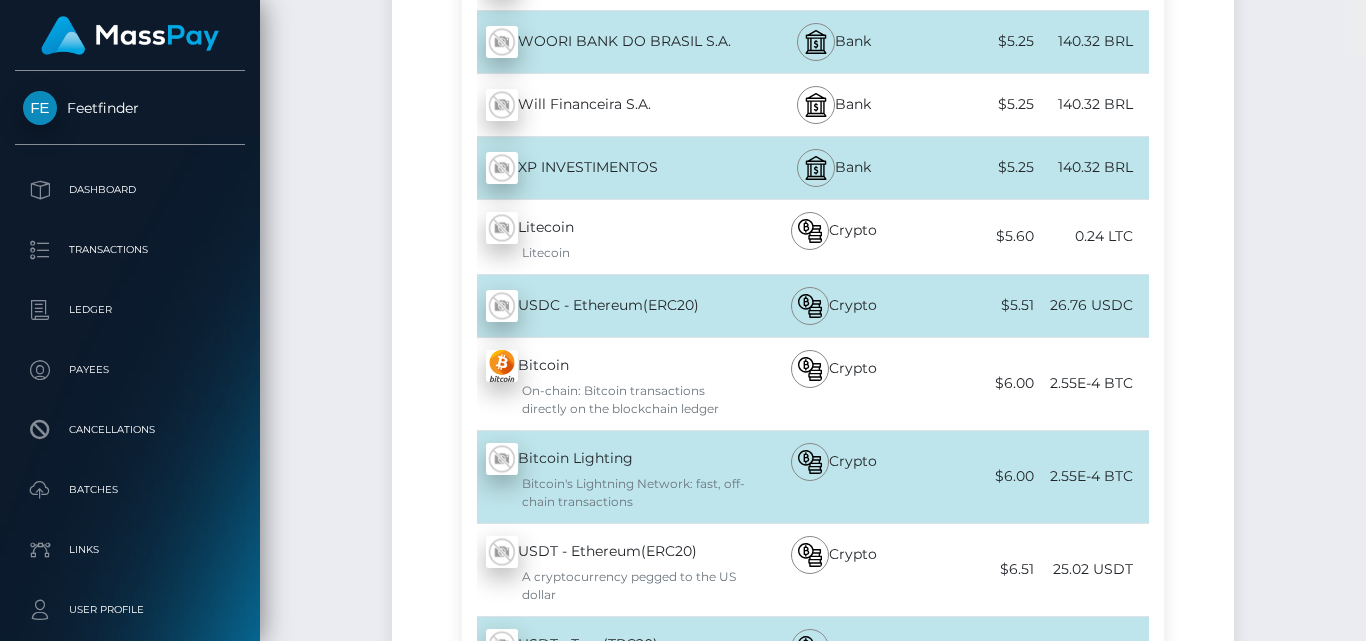 scroll, scrollTop: 7191, scrollLeft: 0, axis: vertical 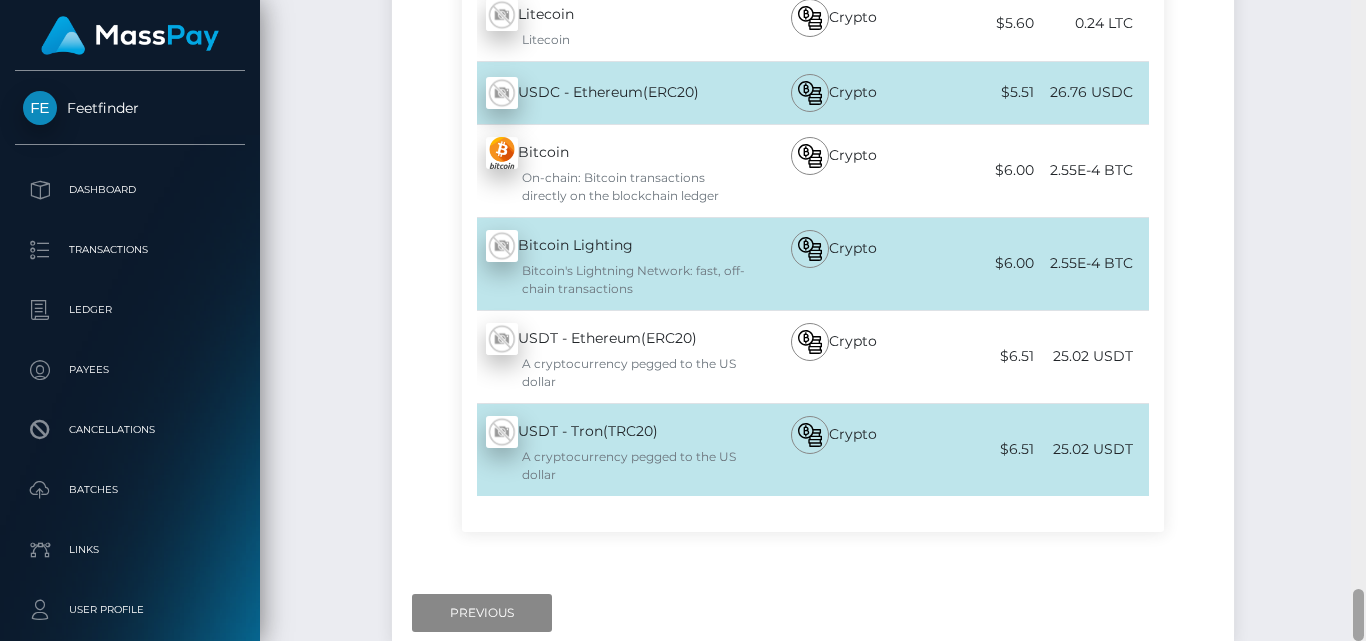 drag, startPoint x: 1360, startPoint y: 595, endPoint x: 1365, endPoint y: 674, distance: 79.15807 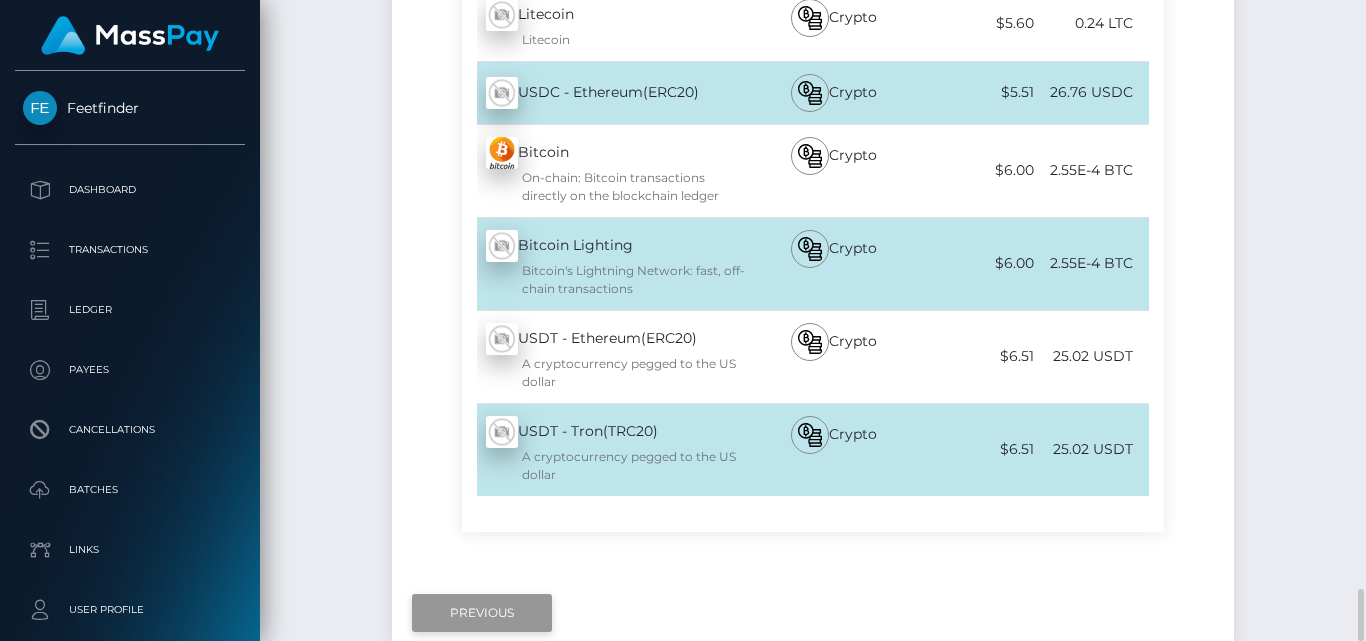 click on "Previous" at bounding box center [482, 613] 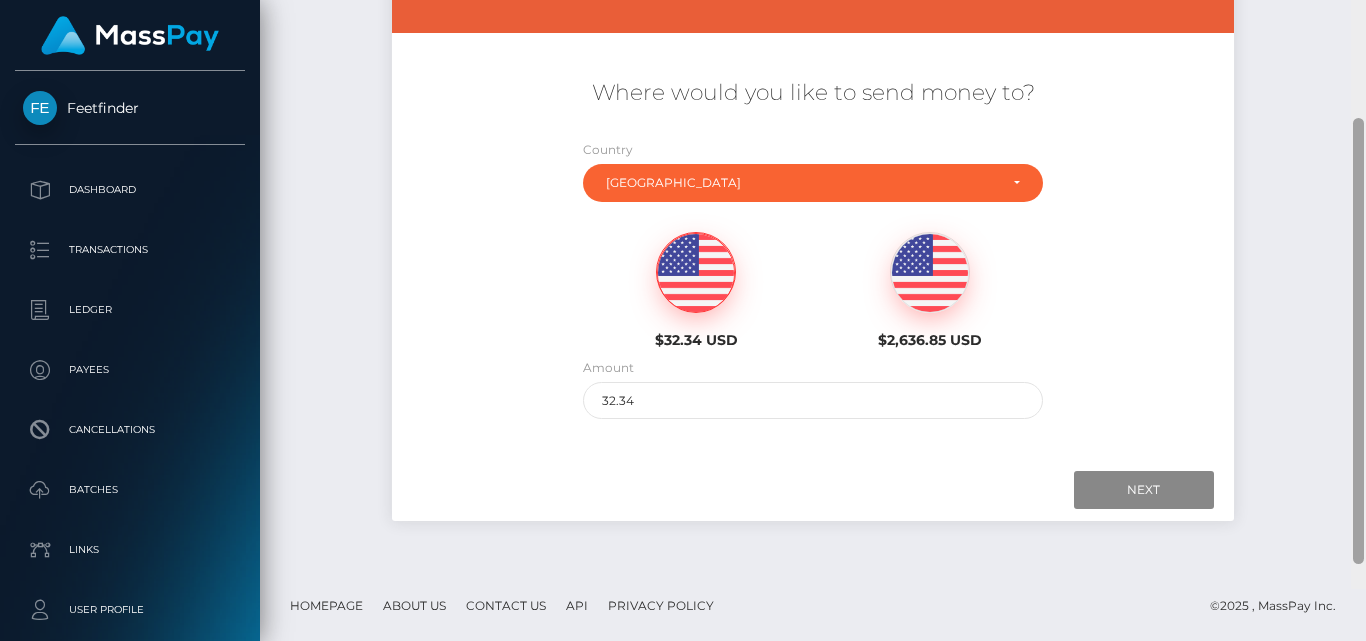 scroll, scrollTop: 0, scrollLeft: 0, axis: both 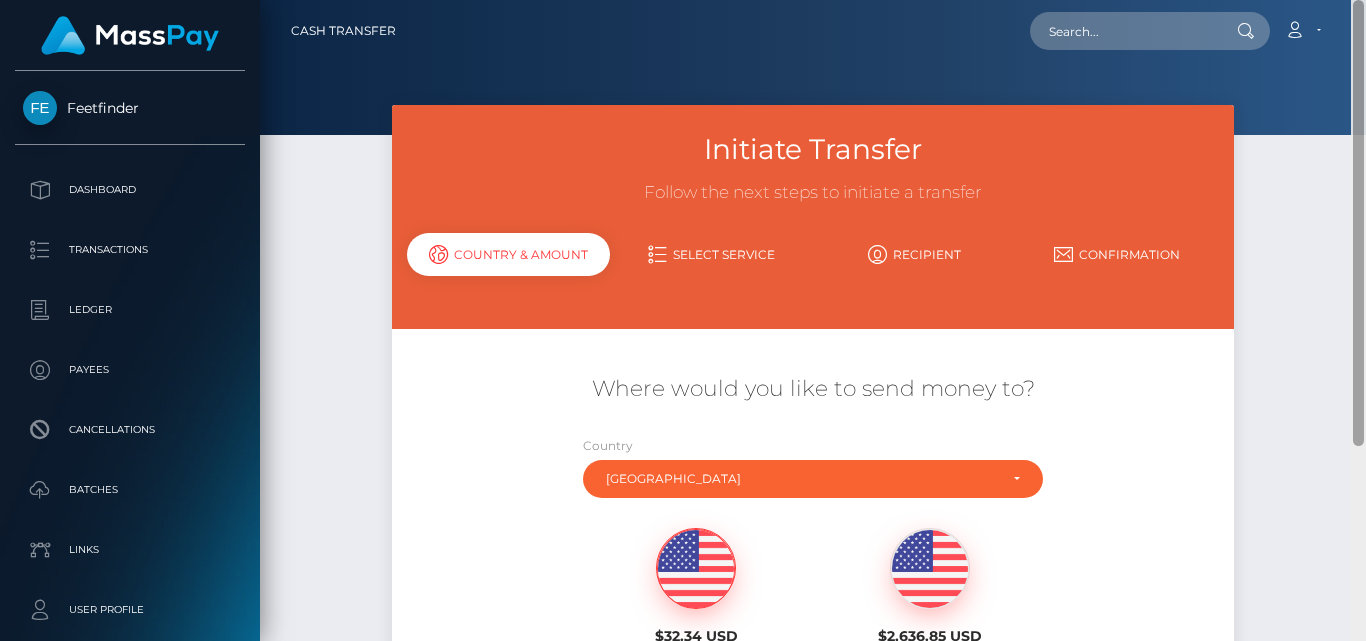 drag, startPoint x: 1357, startPoint y: 604, endPoint x: 1241, endPoint y: -67, distance: 680.953 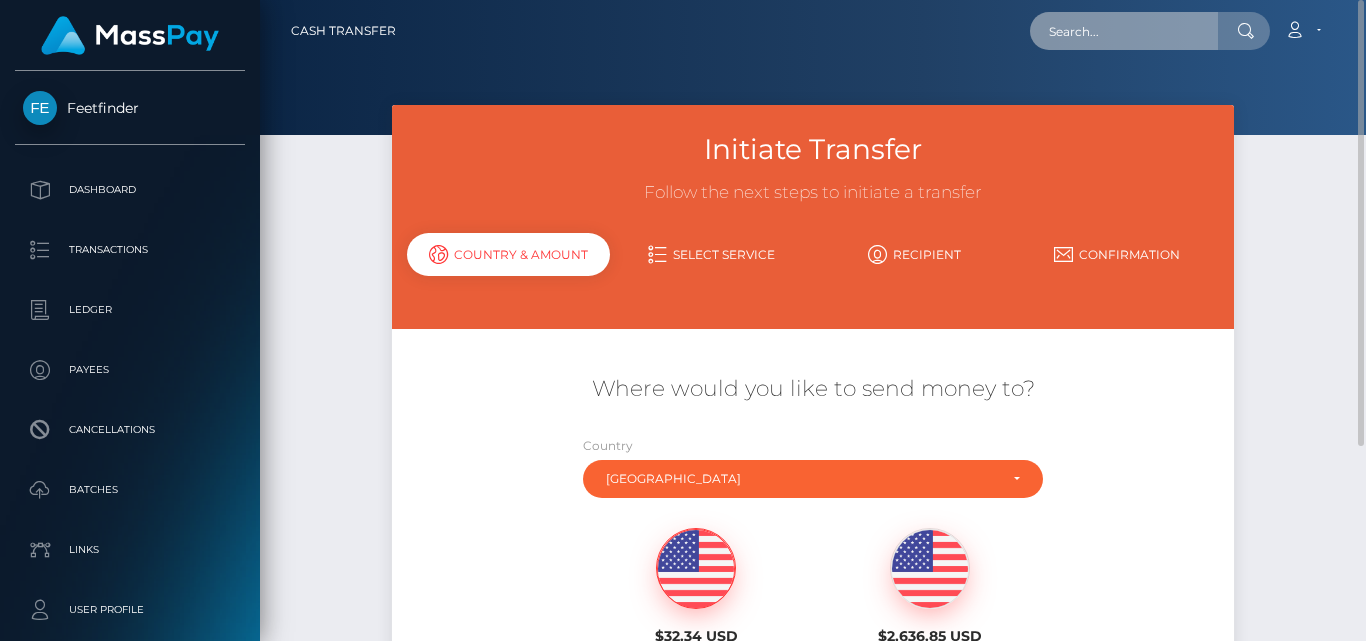 click at bounding box center (1124, 31) 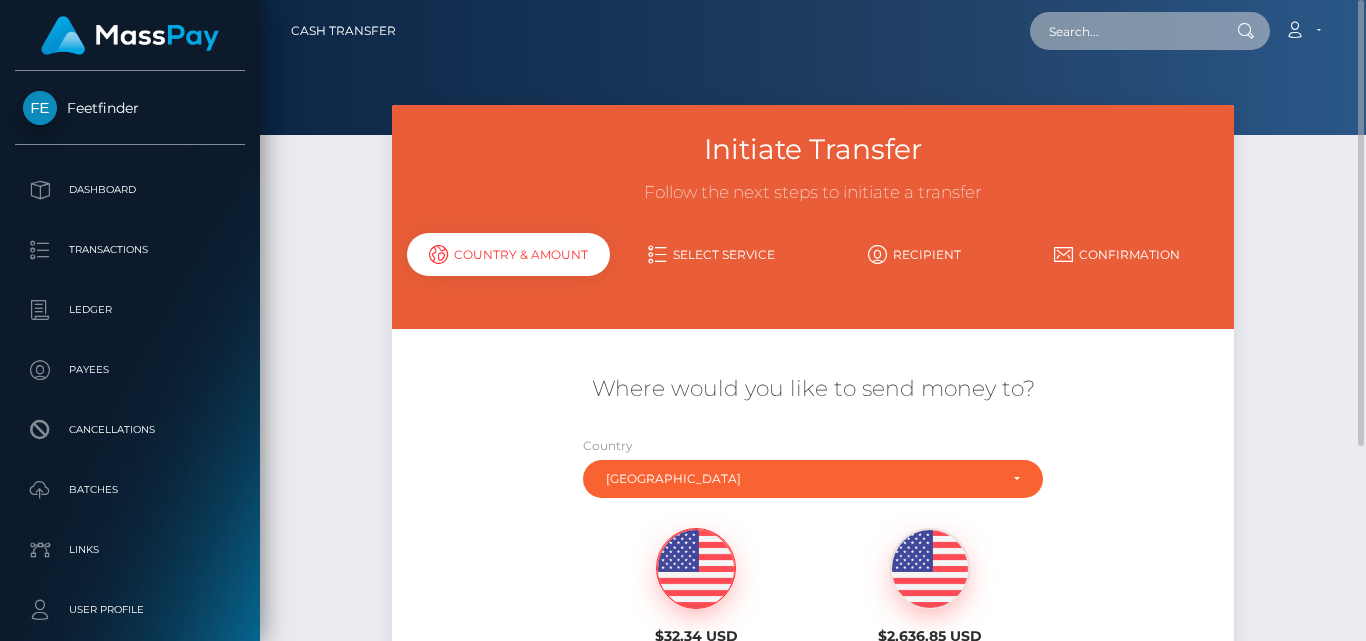 paste on "jadeenthompson97@gmail.com" 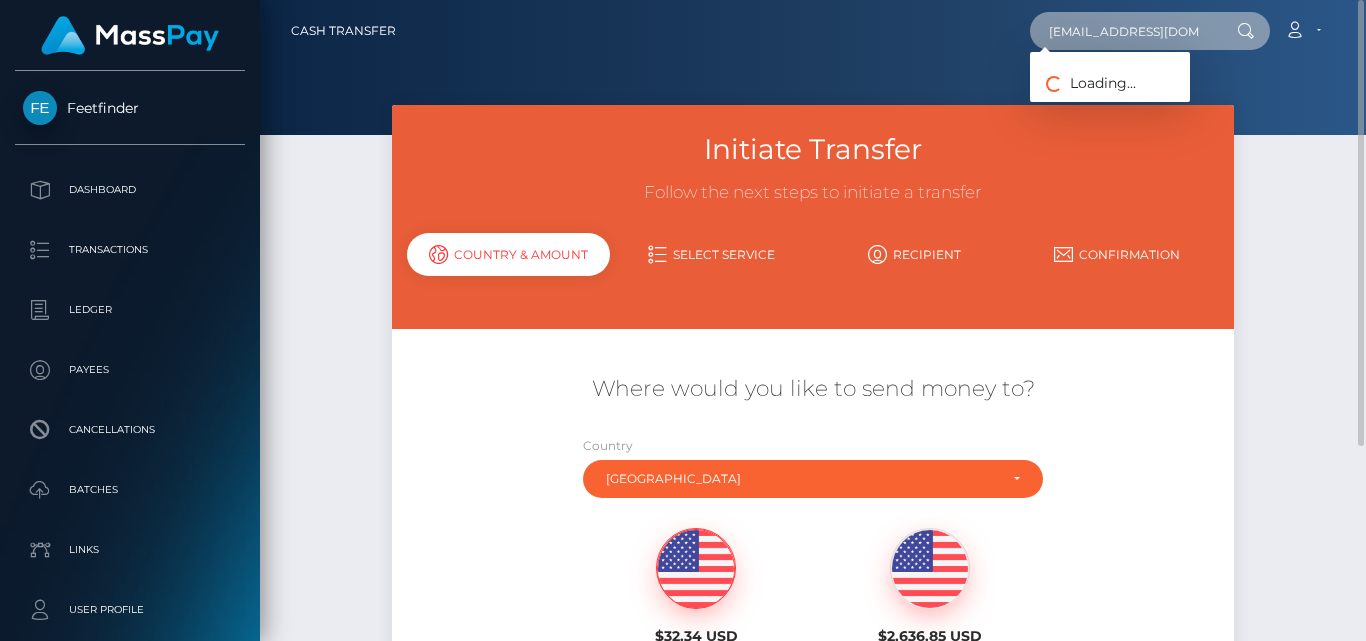 scroll, scrollTop: 0, scrollLeft: 46, axis: horizontal 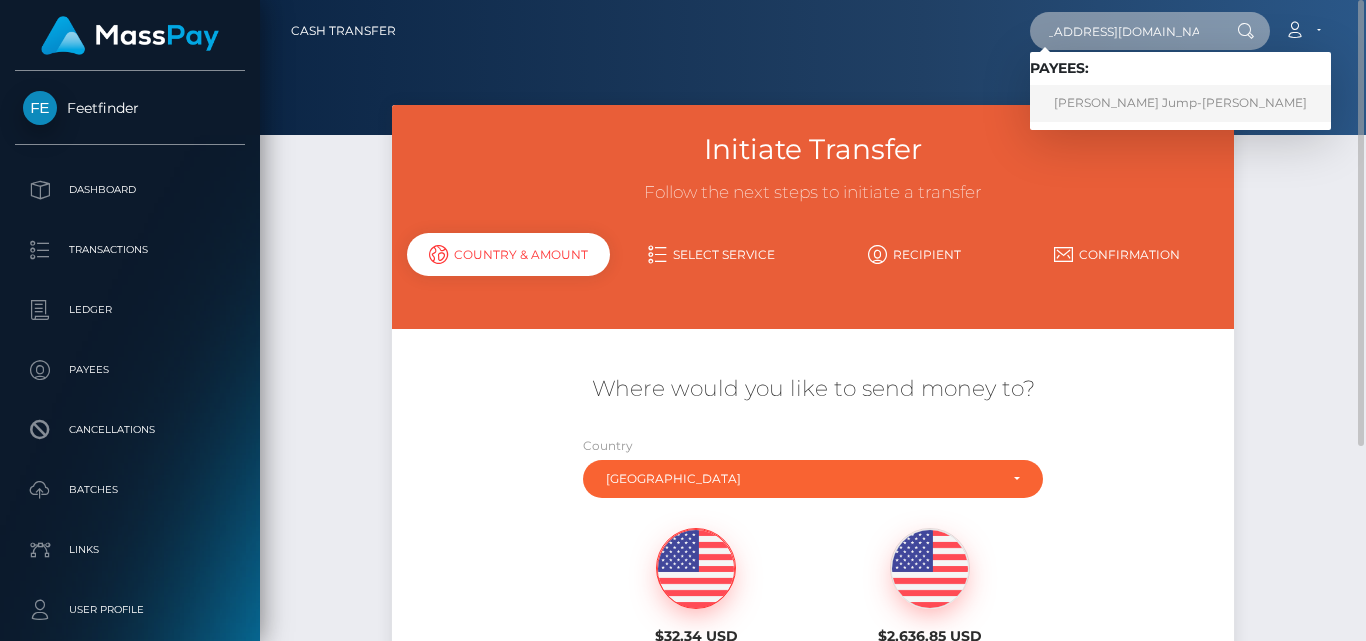 type on "jadeenthompson97@gmail.com" 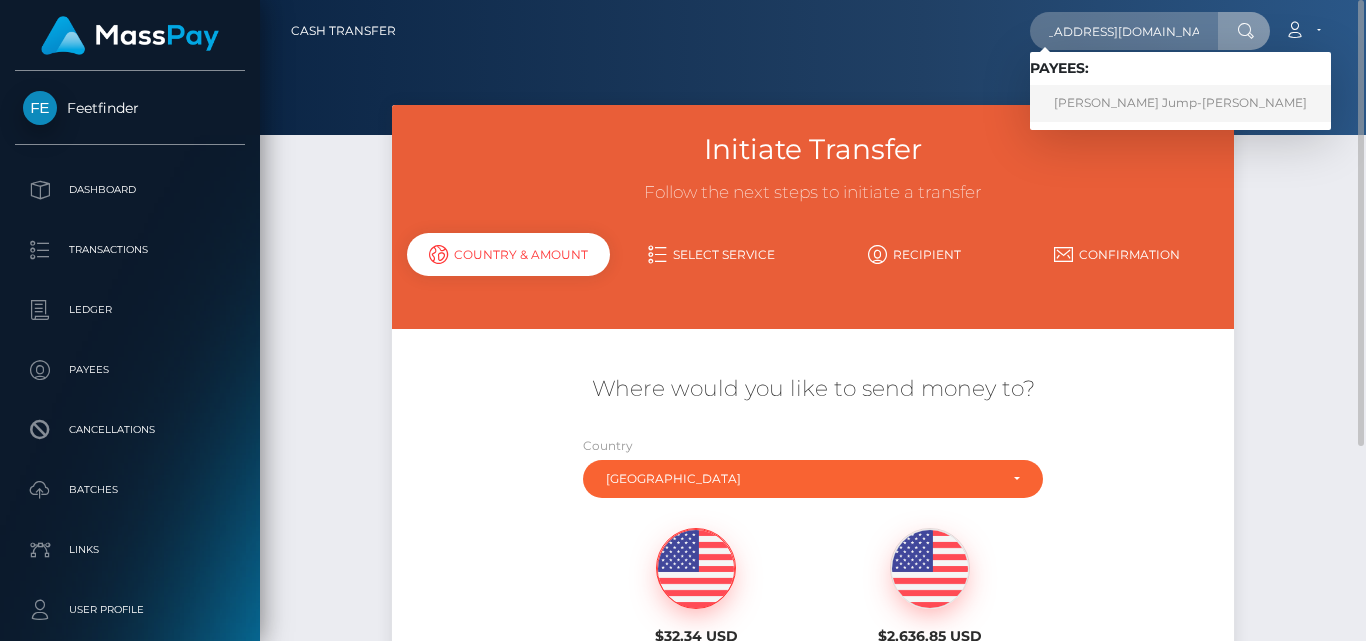 scroll, scrollTop: 0, scrollLeft: 0, axis: both 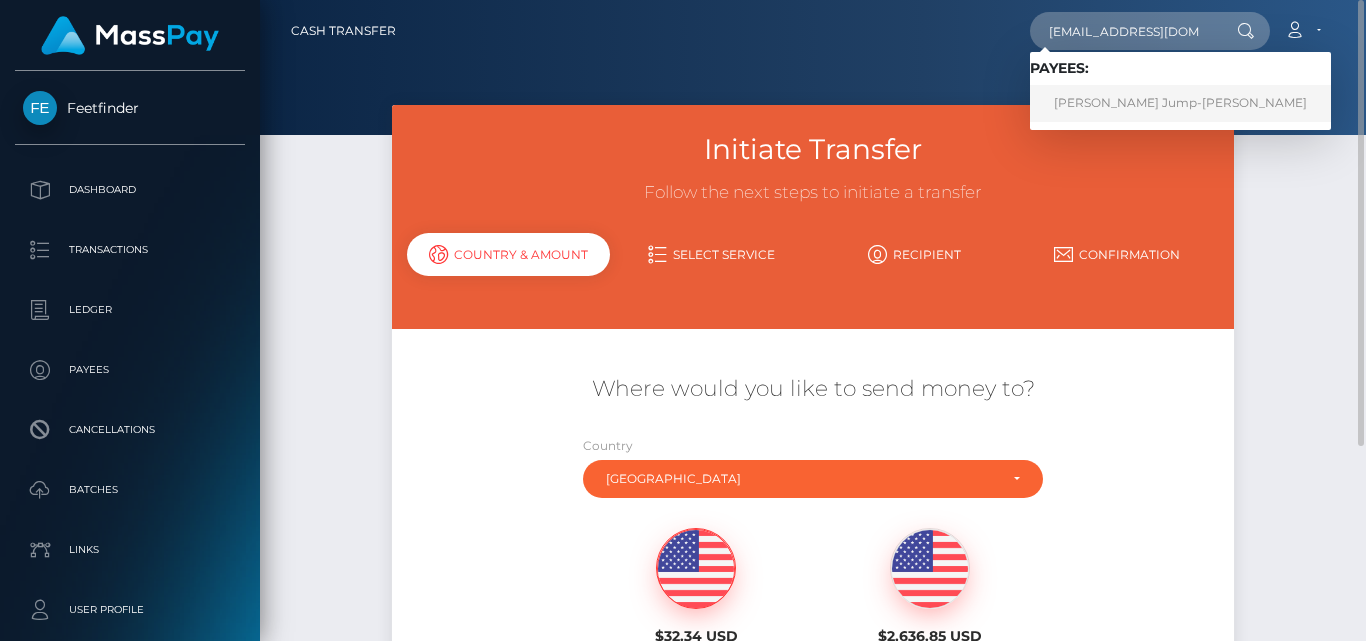 click on "Jadeen  Jump-Thompson" at bounding box center (1180, 103) 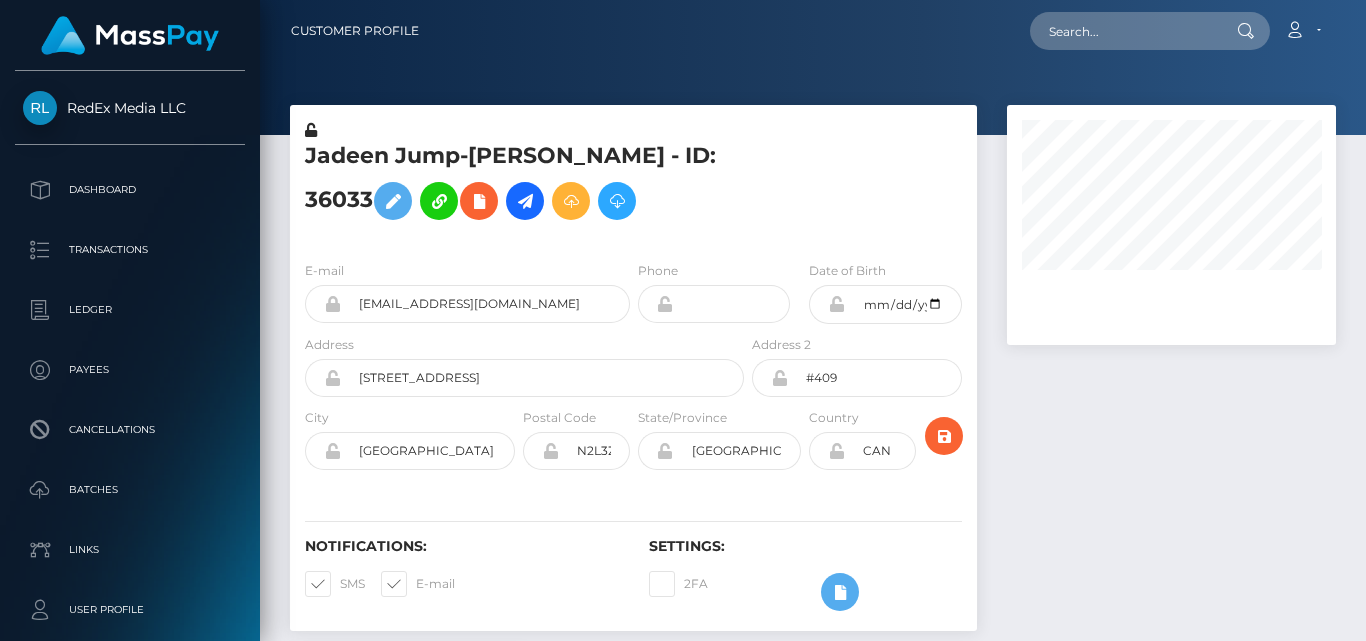 scroll, scrollTop: 0, scrollLeft: 0, axis: both 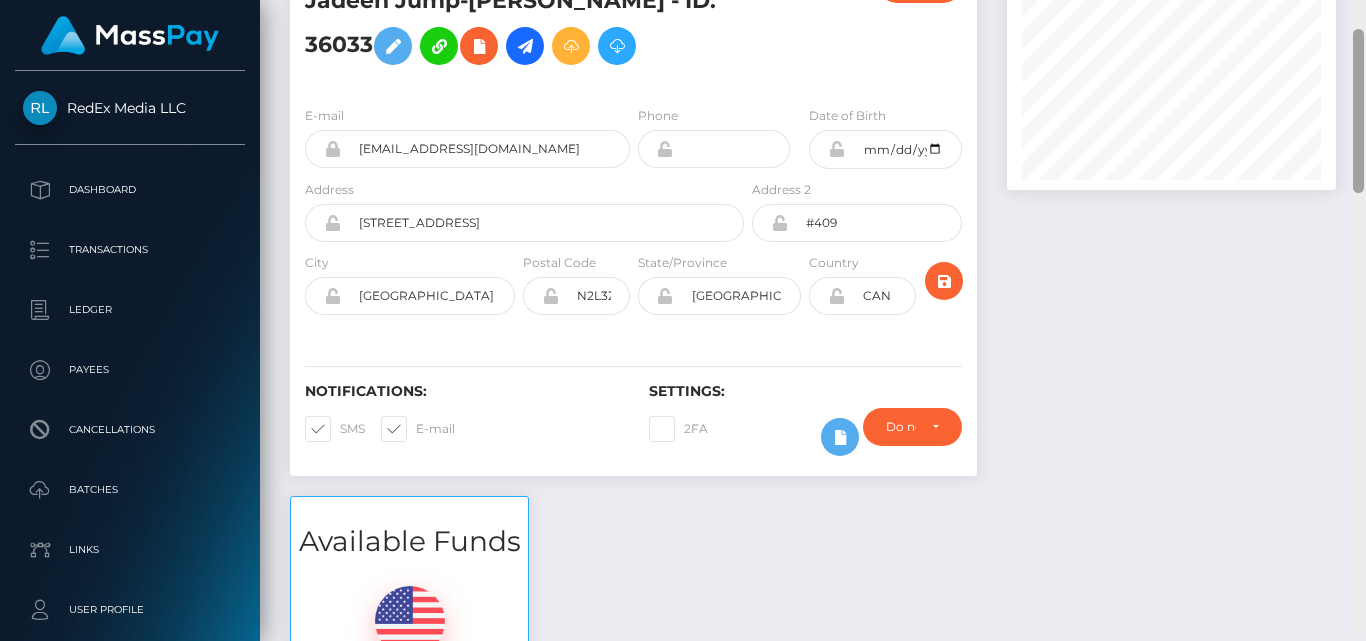 click on "Customer Profile
Loading...
Loading..." at bounding box center [813, 320] 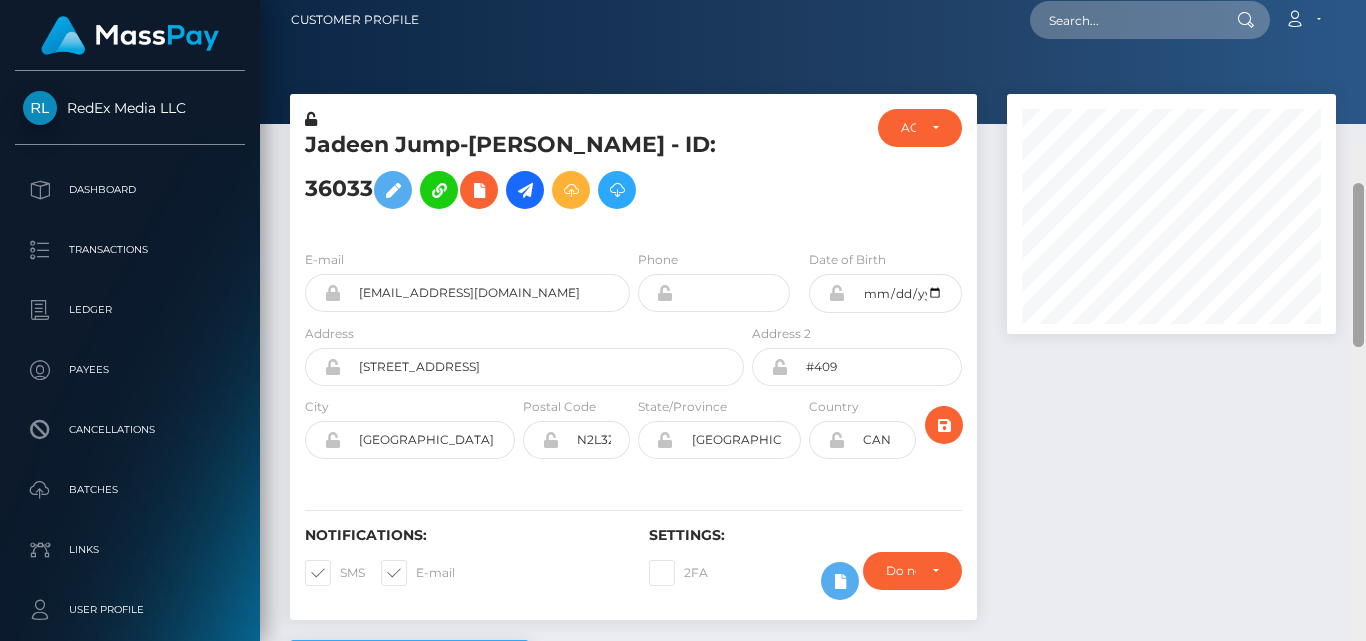 scroll, scrollTop: 0, scrollLeft: 0, axis: both 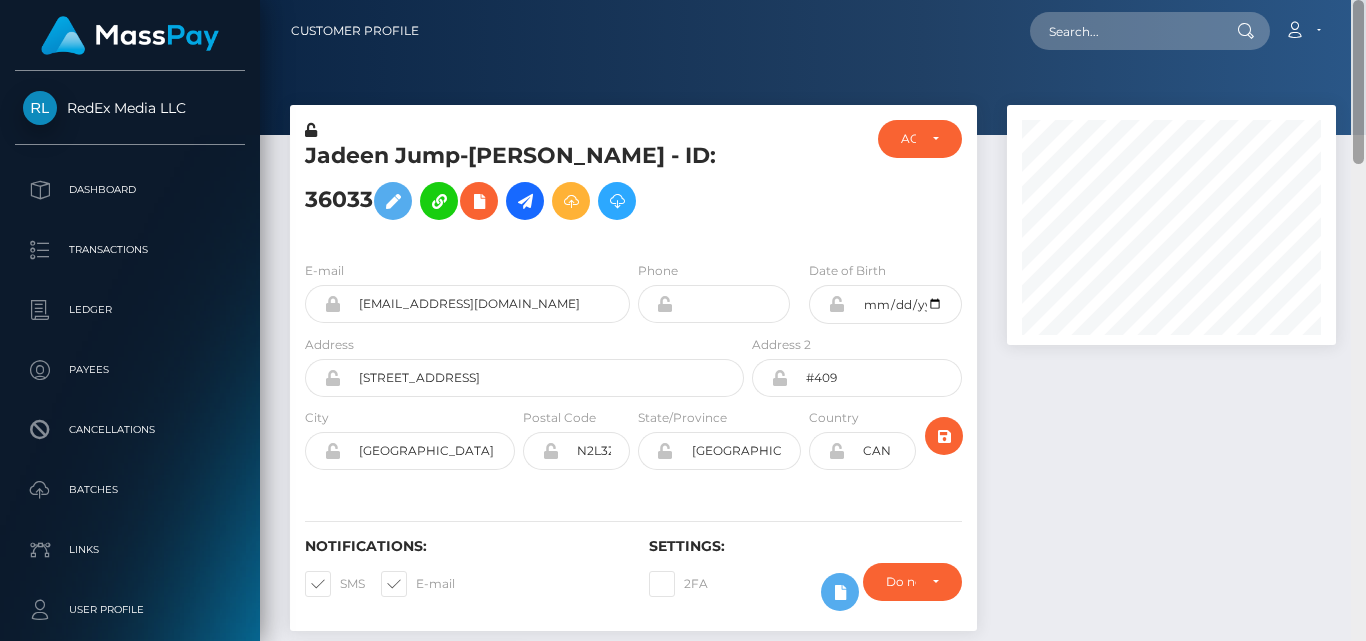 drag, startPoint x: 1357, startPoint y: 151, endPoint x: 1339, endPoint y: 34, distance: 118.37652 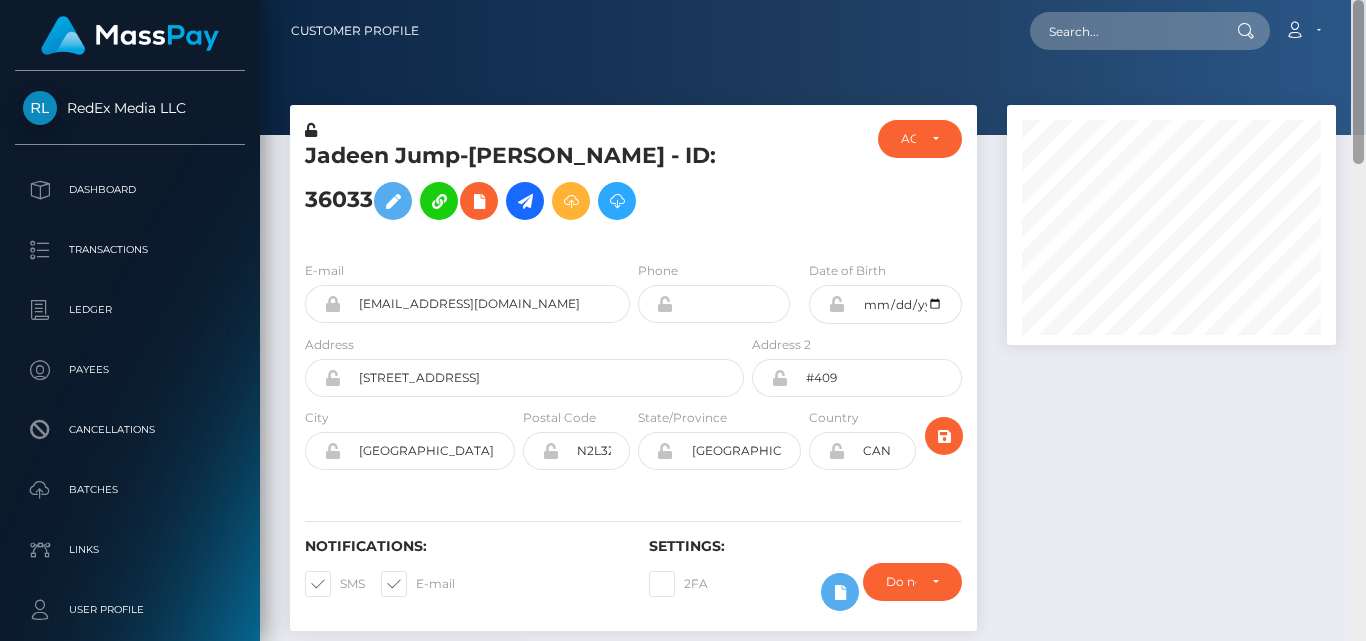 click on "Customer Profile
Loading...
Loading..." at bounding box center (813, 320) 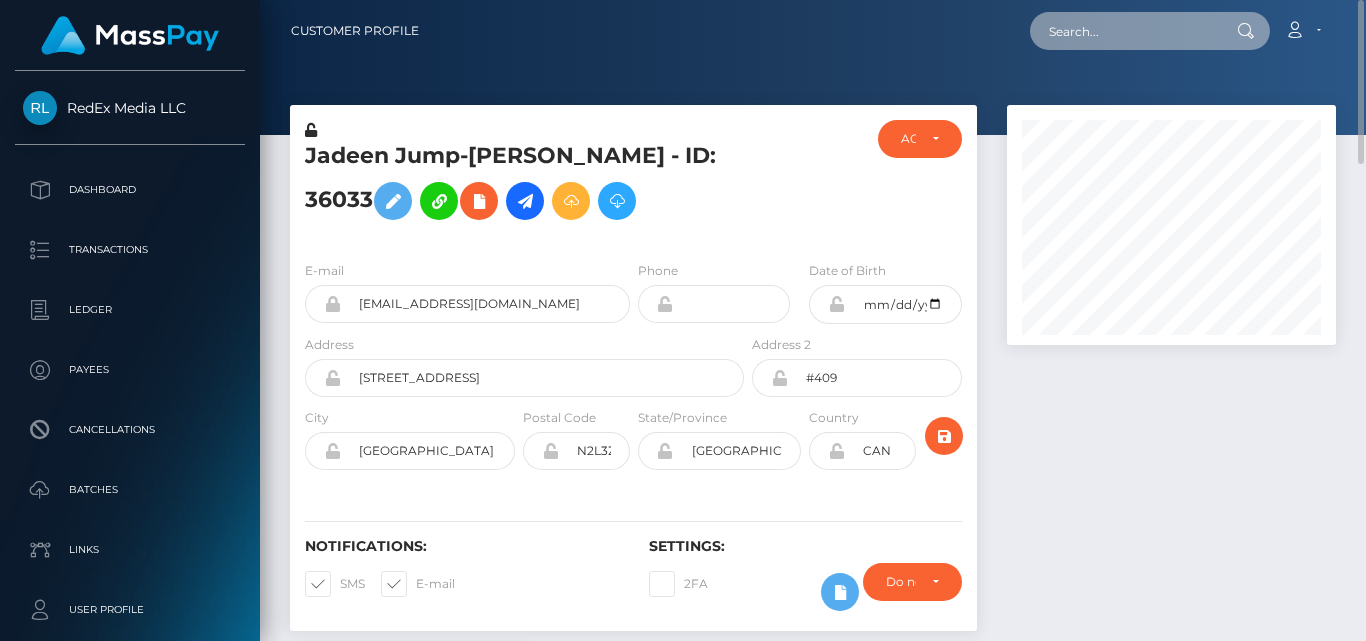 click at bounding box center (1124, 31) 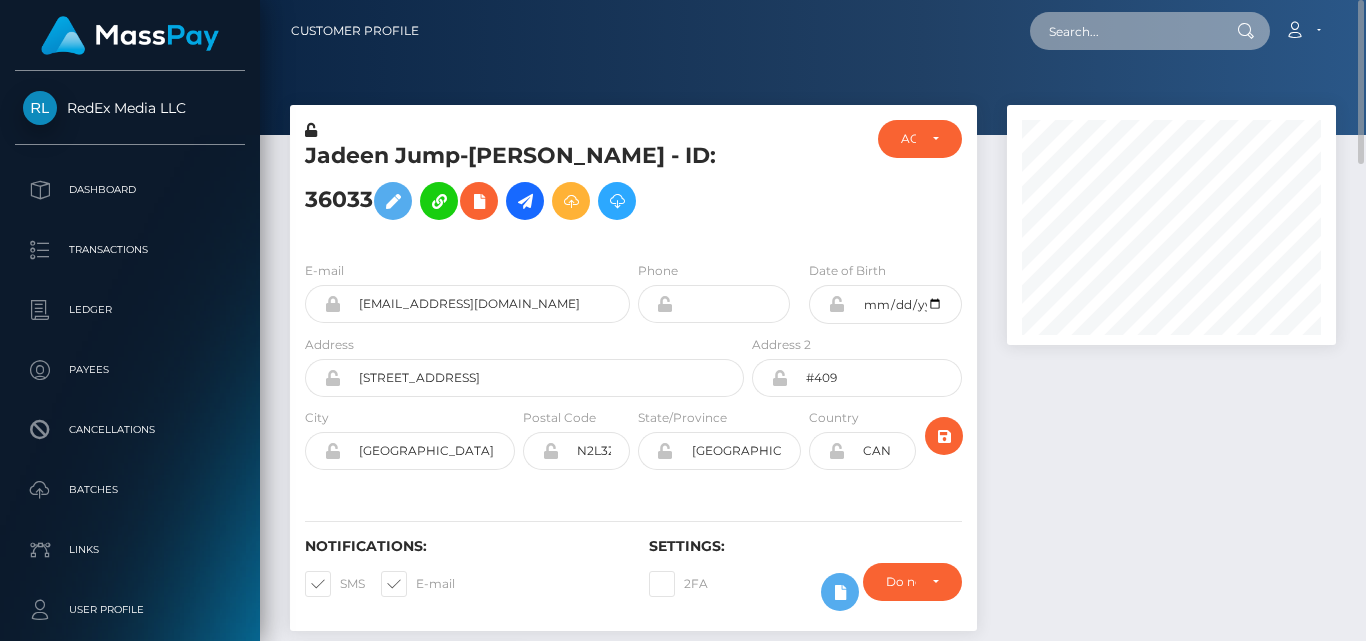 paste on "vrindakohli.vk7@gmail.com" 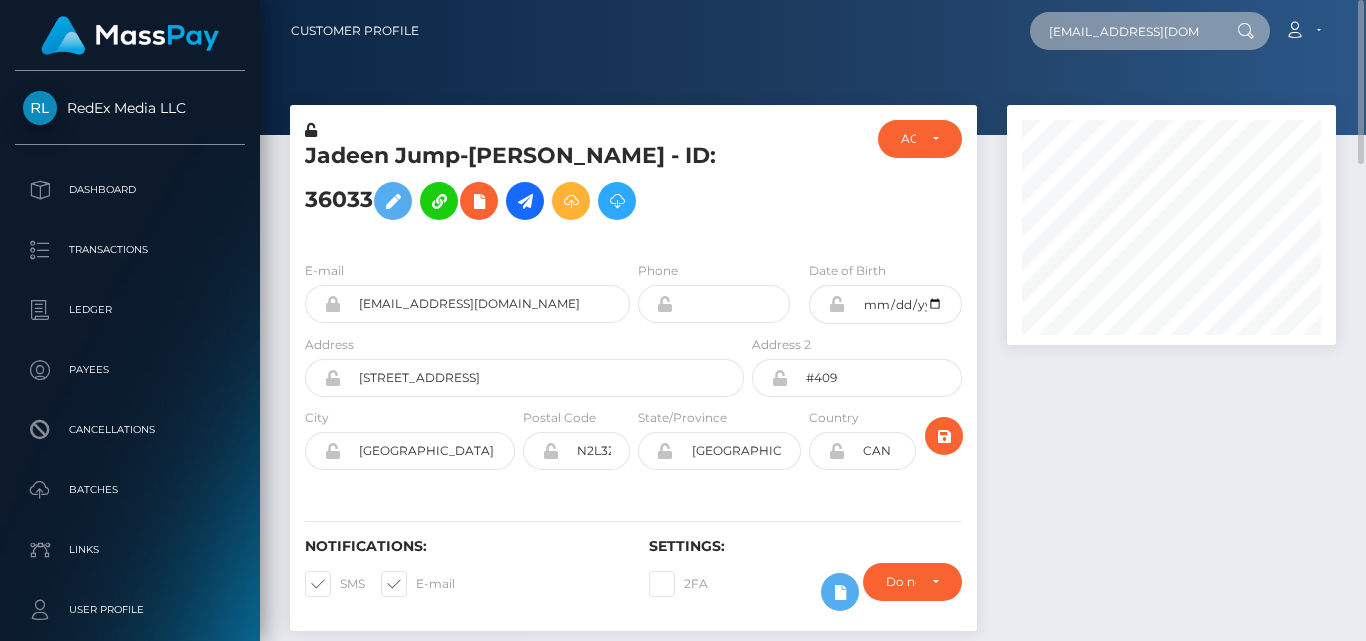scroll, scrollTop: 0, scrollLeft: 18, axis: horizontal 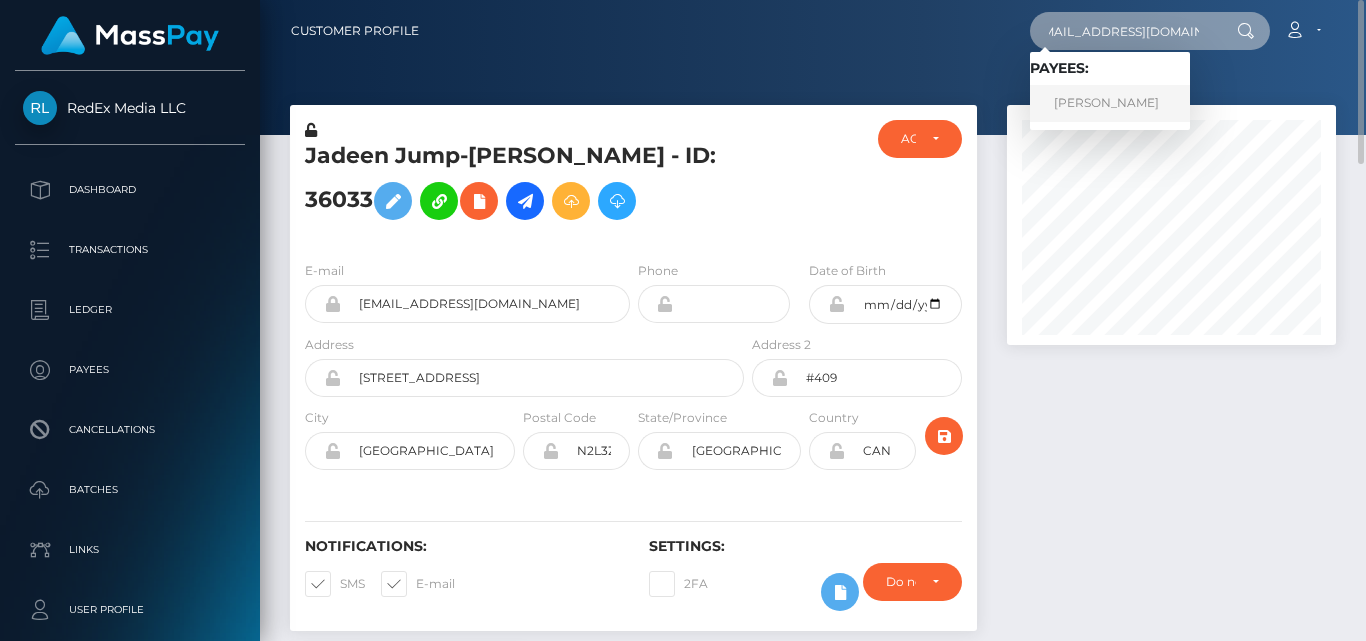 type on "vrindakohli.vk7@gmail.com" 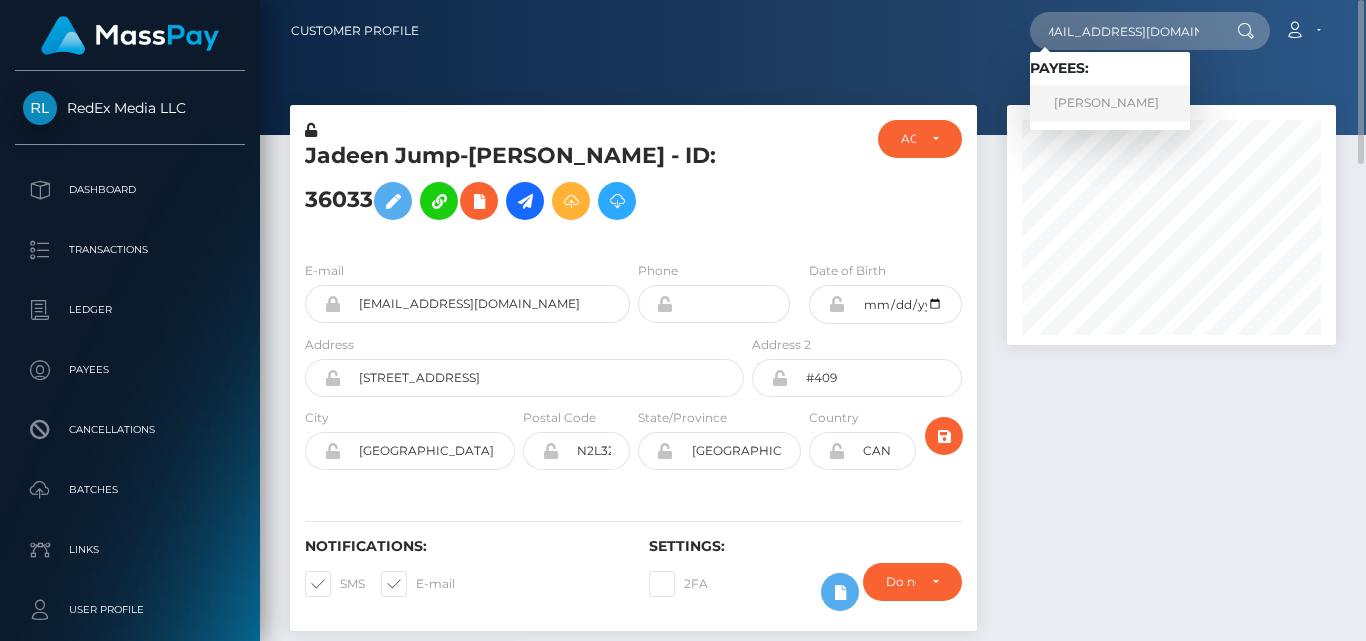 scroll, scrollTop: 0, scrollLeft: 0, axis: both 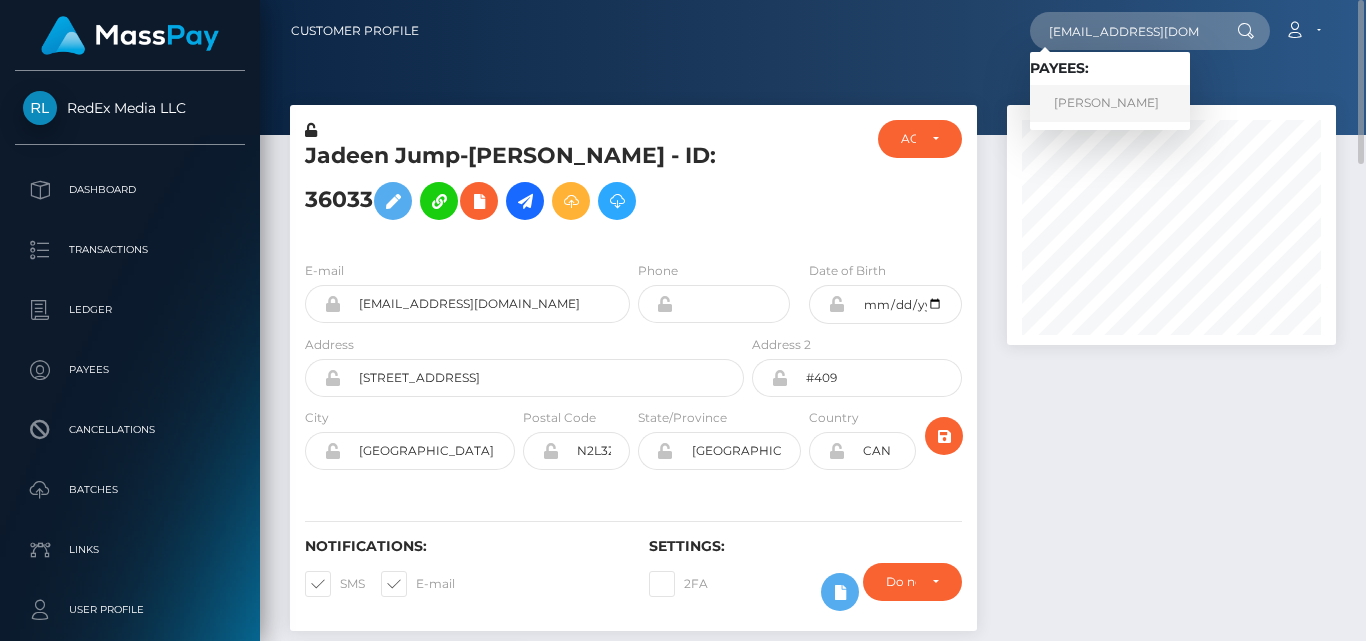 click on "UJJWAL GUPTA GUPTA Gupta" at bounding box center (1110, 103) 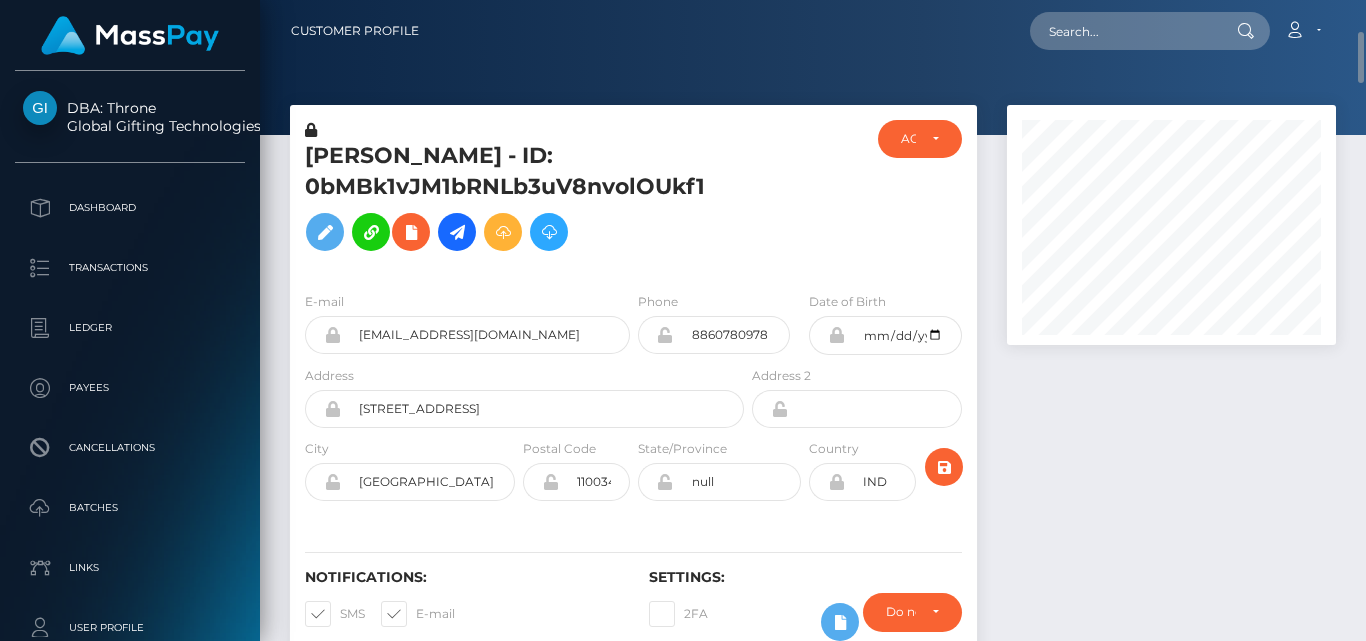 scroll, scrollTop: 0, scrollLeft: 0, axis: both 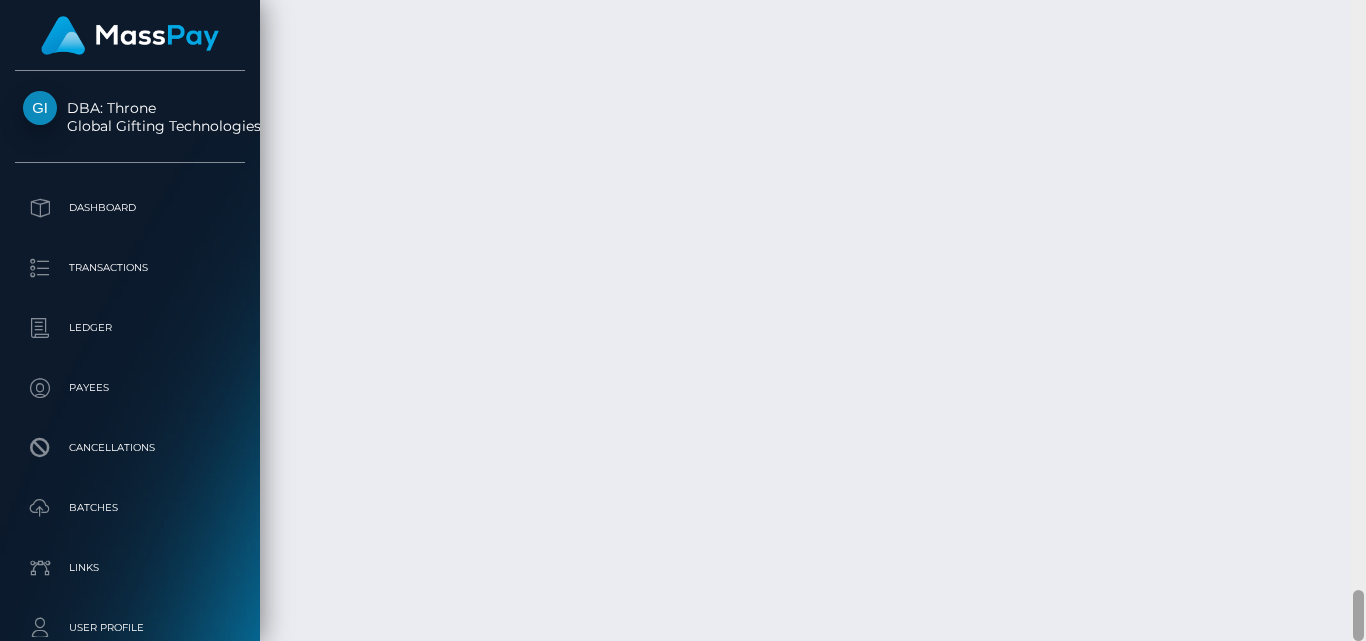 drag, startPoint x: 1356, startPoint y: 63, endPoint x: 1365, endPoint y: 680, distance: 617.0656 